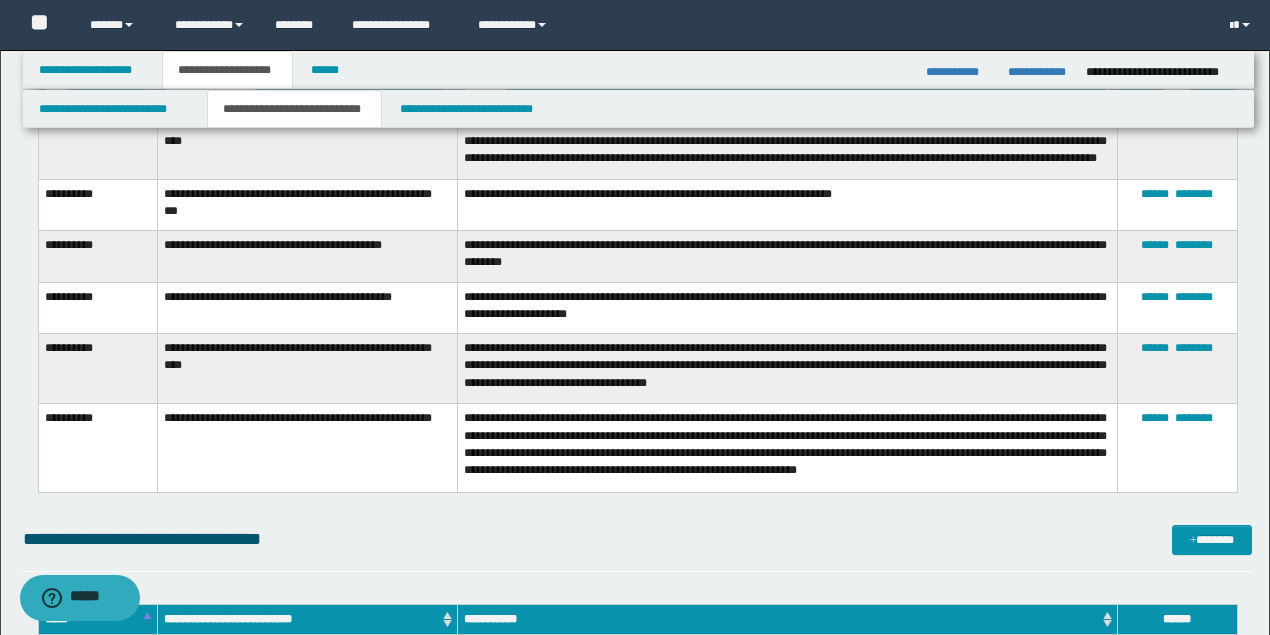 scroll, scrollTop: 0, scrollLeft: 0, axis: both 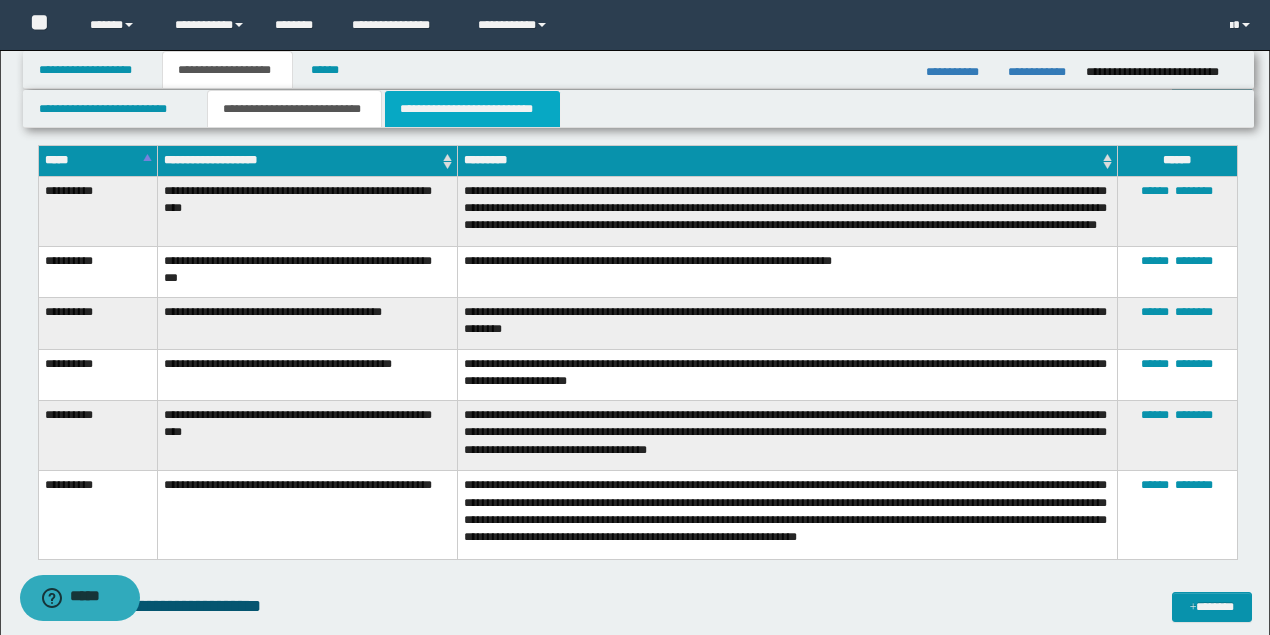 click on "**********" at bounding box center (472, 109) 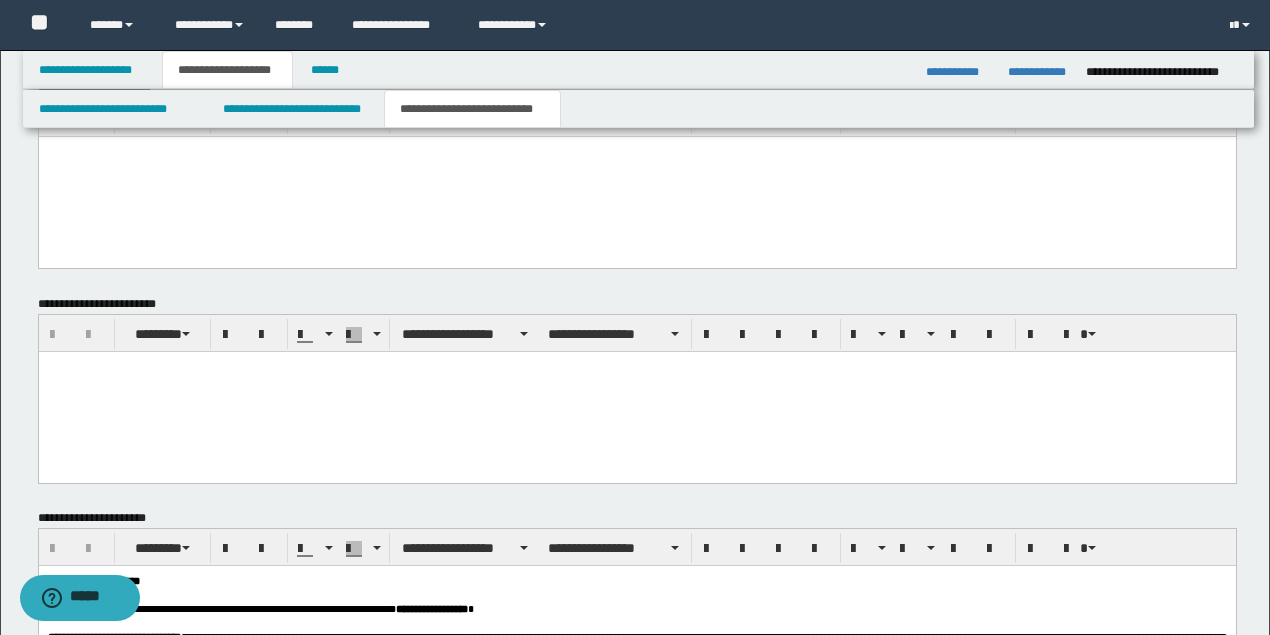 scroll, scrollTop: 1528, scrollLeft: 0, axis: vertical 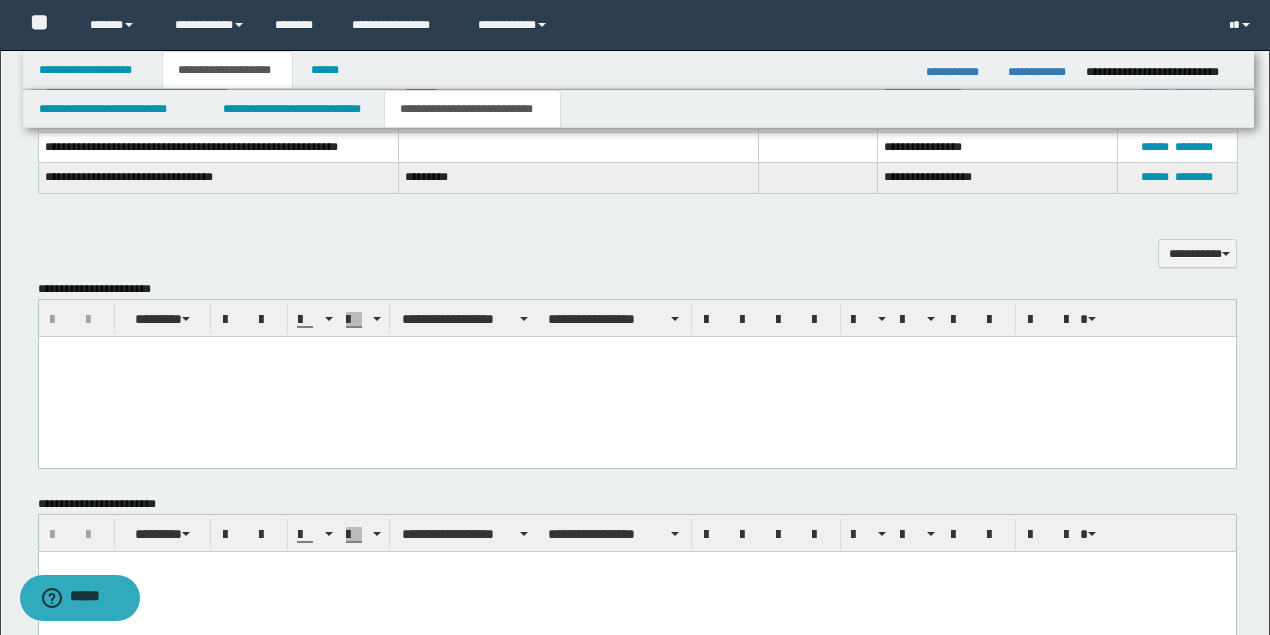 click at bounding box center (636, 352) 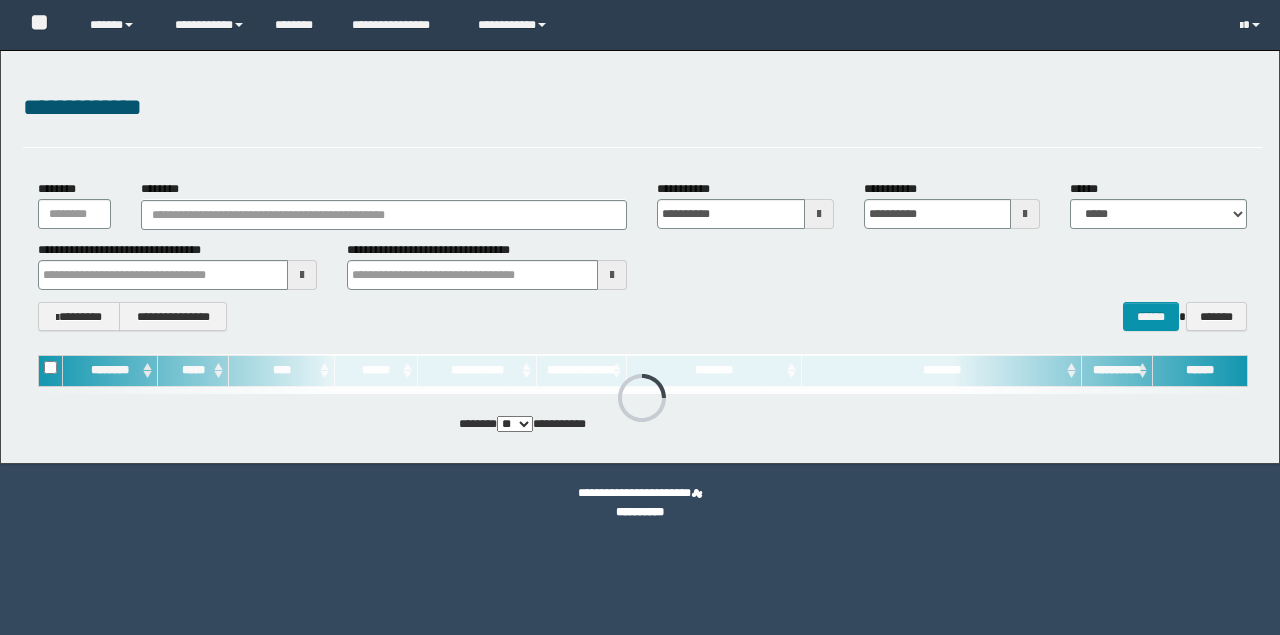 scroll, scrollTop: 0, scrollLeft: 0, axis: both 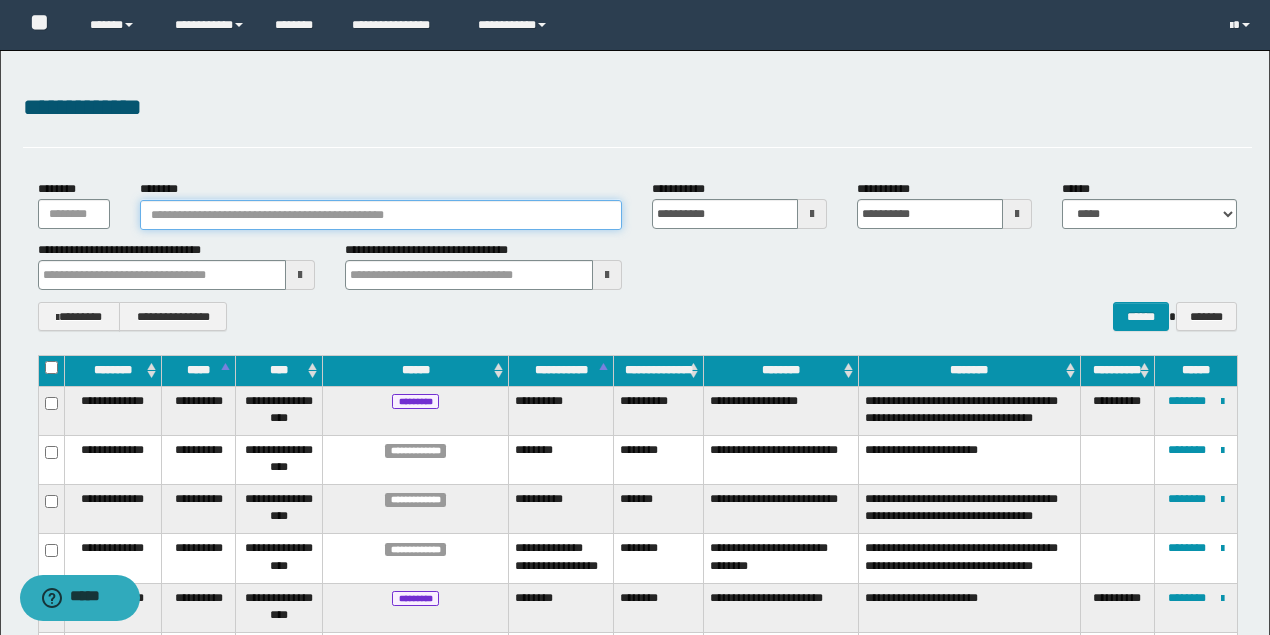 click on "********" at bounding box center [381, 215] 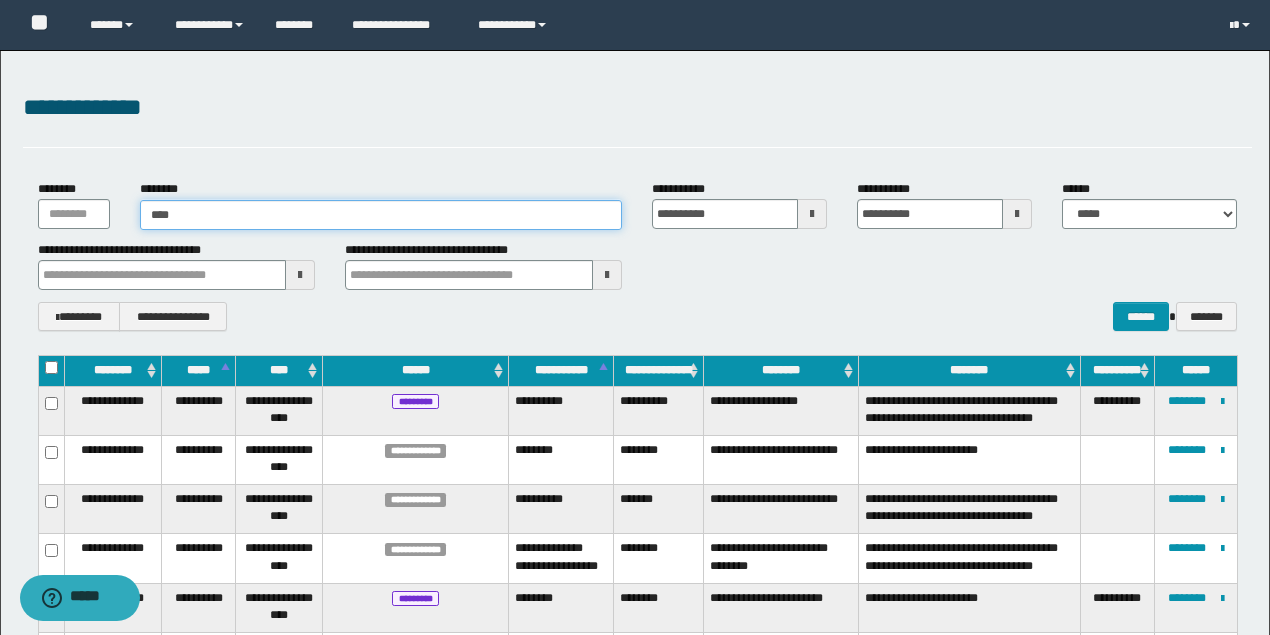 type on "*****" 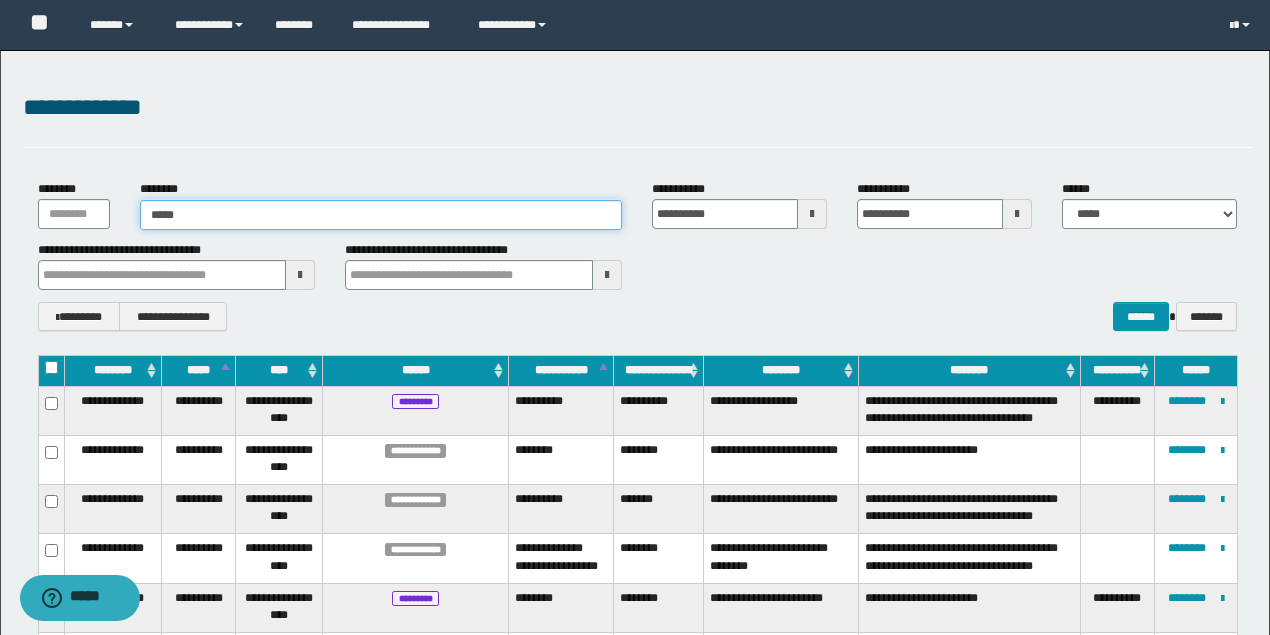 type on "*****" 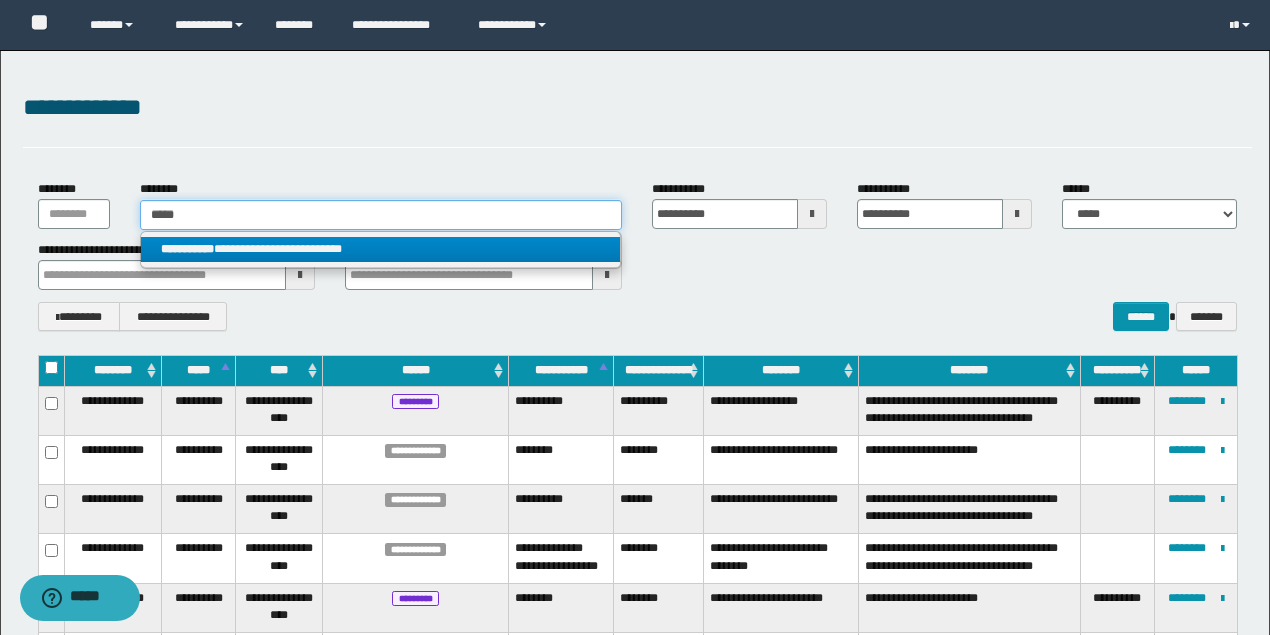 type on "*****" 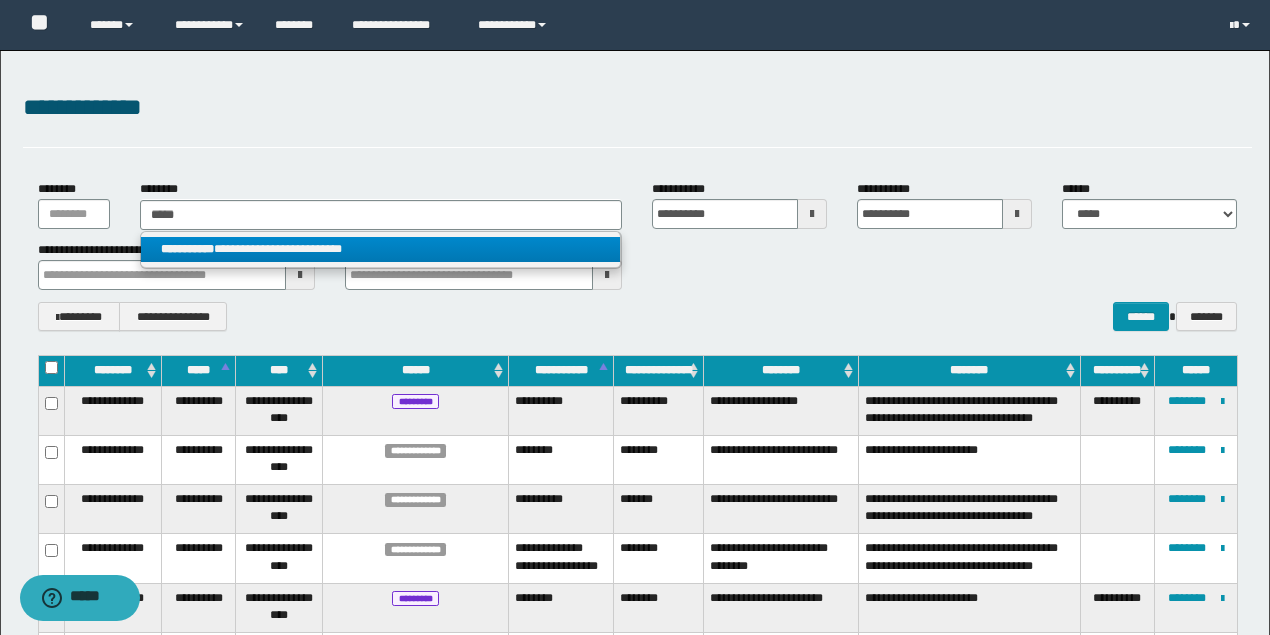 click on "**********" at bounding box center (380, 249) 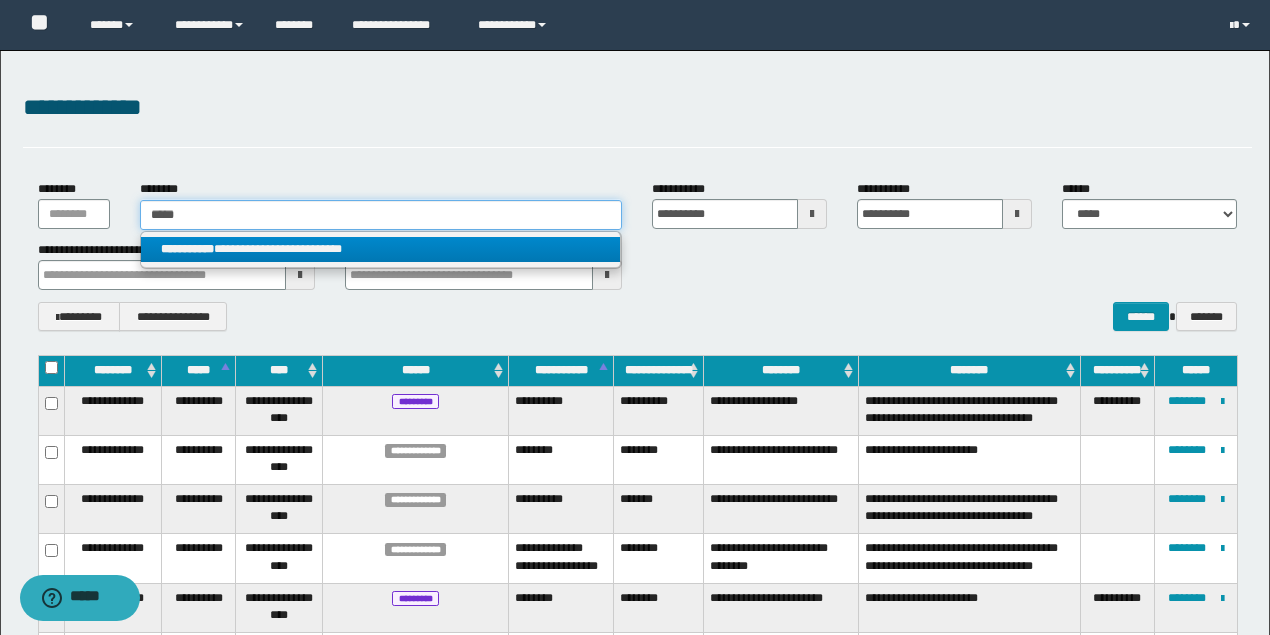 type 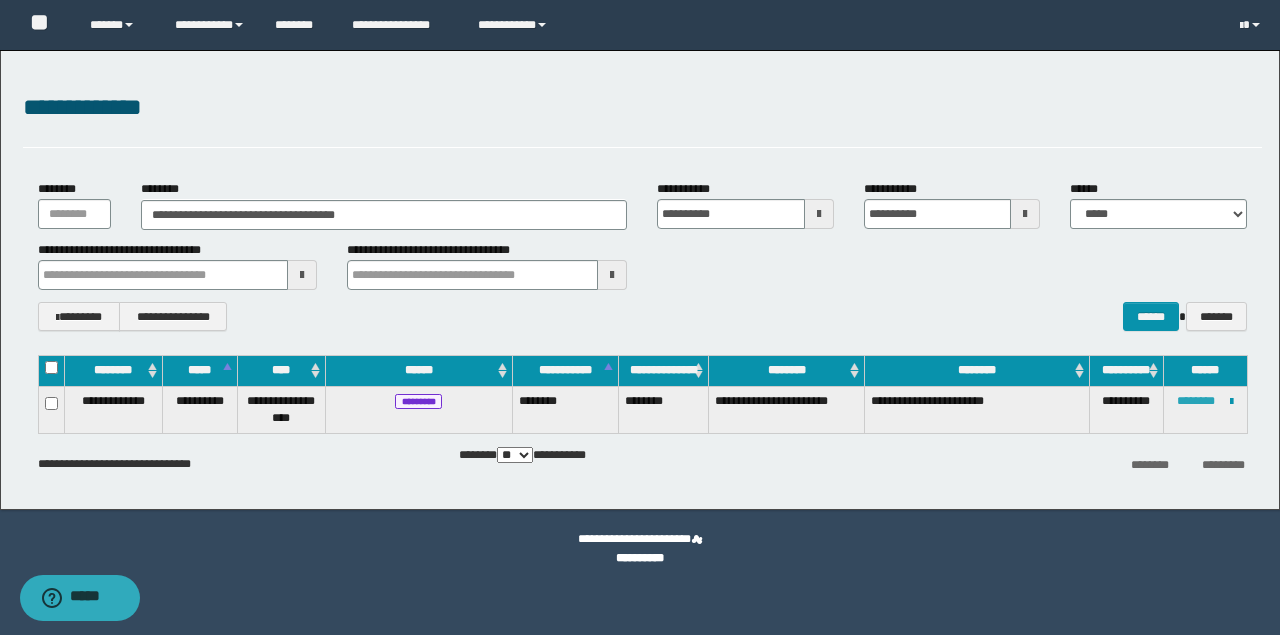 click on "********" at bounding box center [1196, 401] 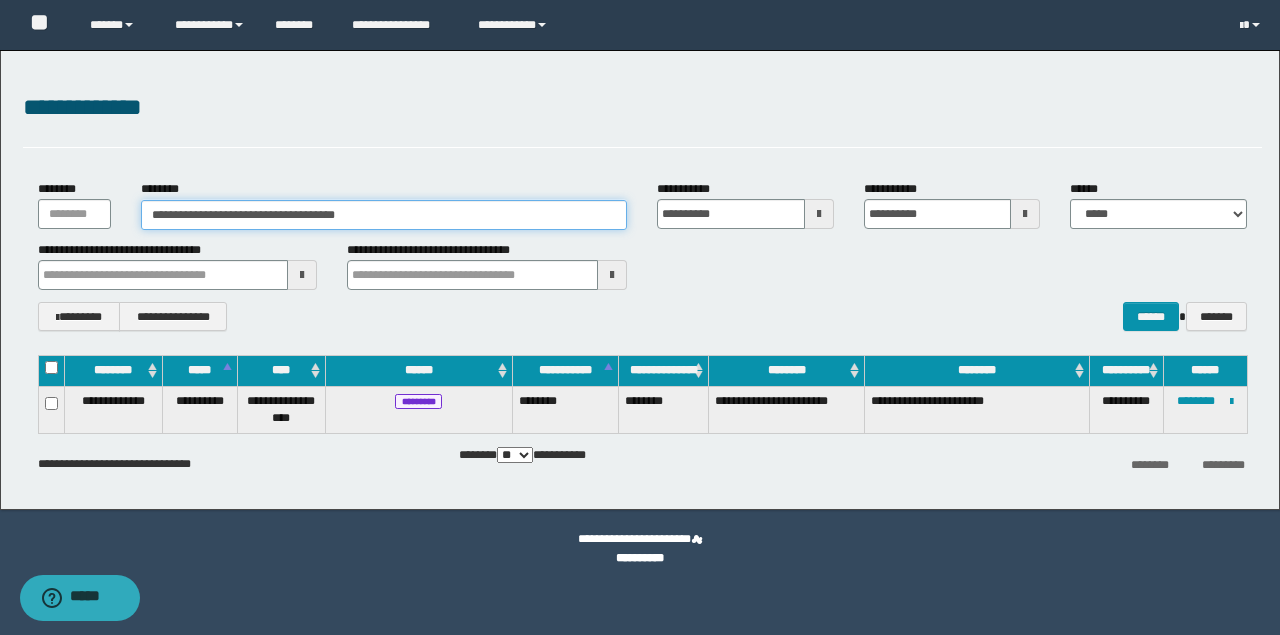 drag, startPoint x: 392, startPoint y: 212, endPoint x: 107, endPoint y: 177, distance: 287.14108 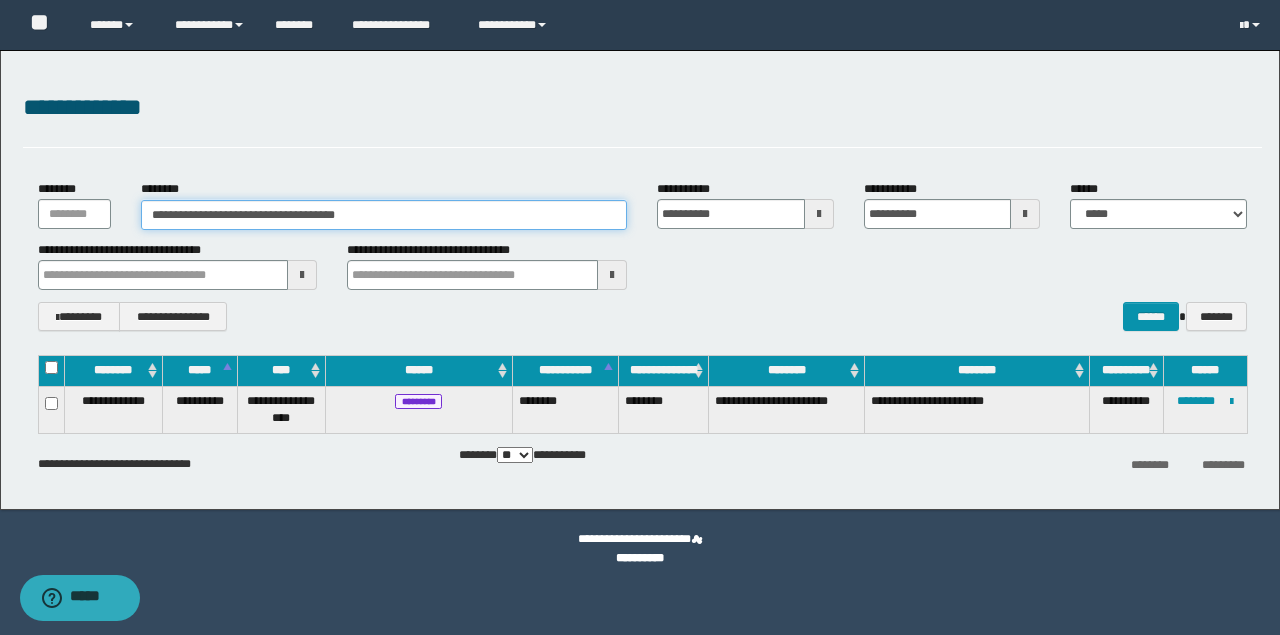 paste 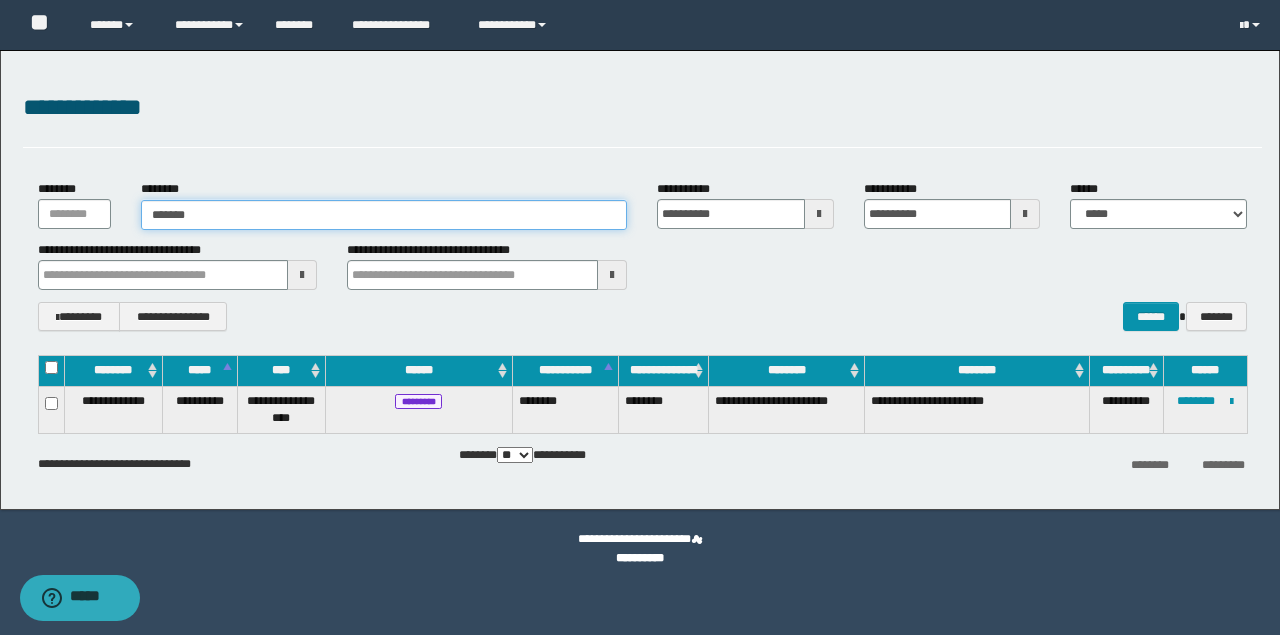 type on "*******" 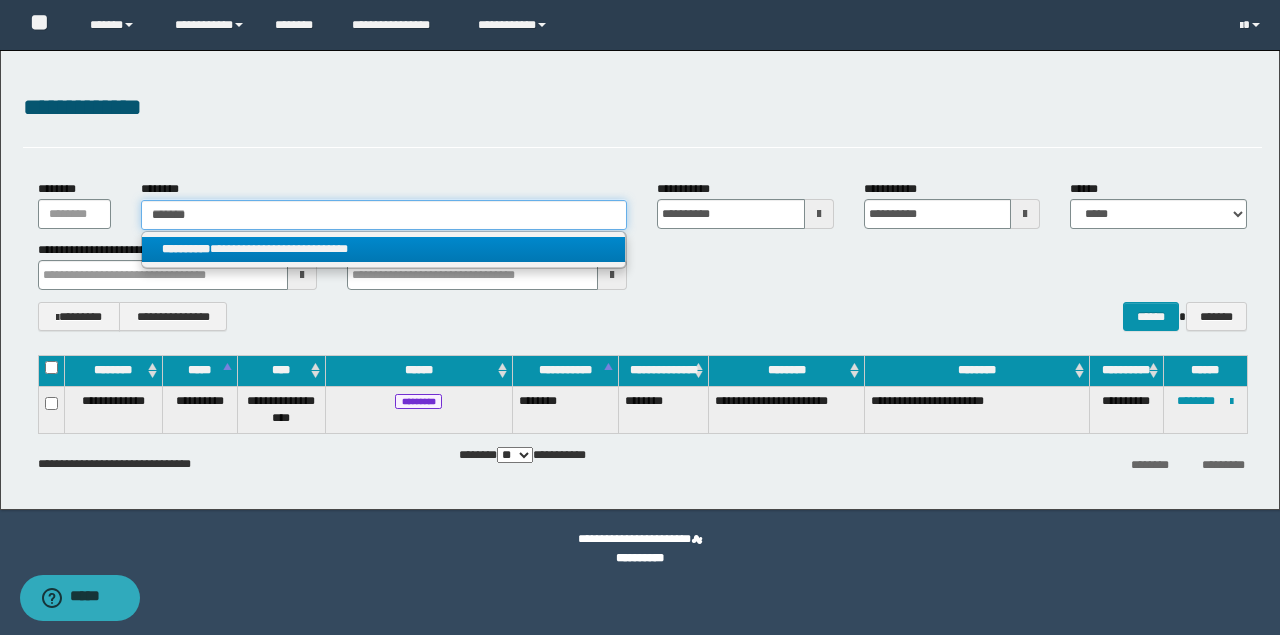 type on "*******" 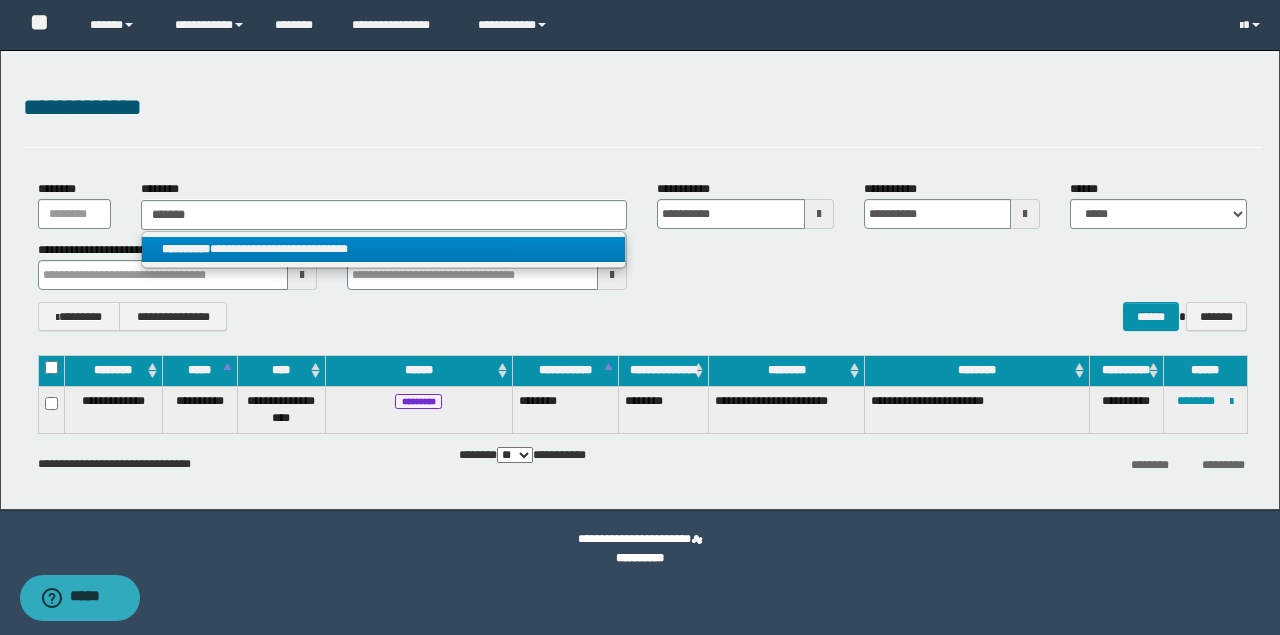 drag, startPoint x: 326, startPoint y: 235, endPoint x: 991, endPoint y: 474, distance: 706.64417 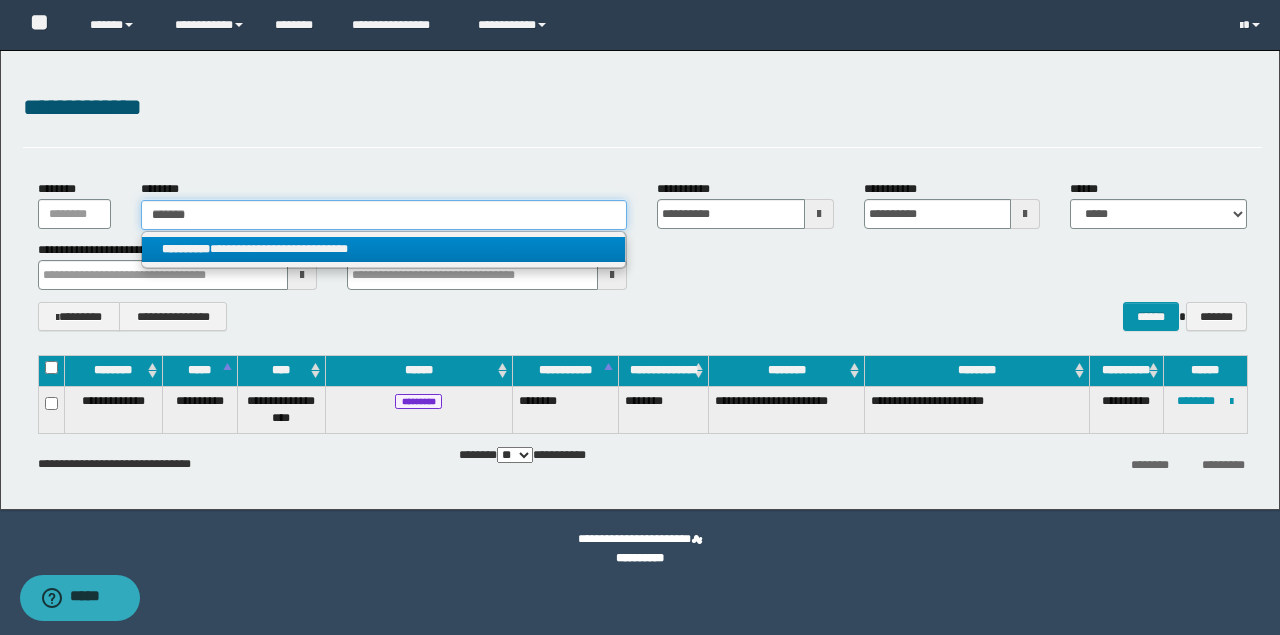 type 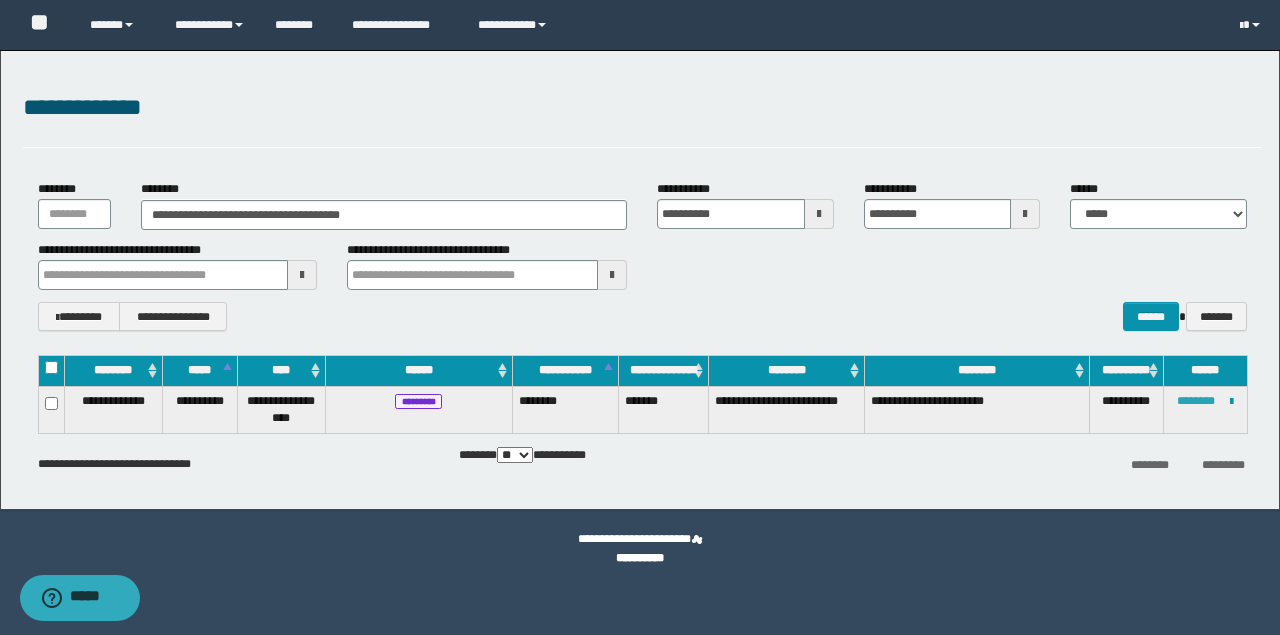 click on "********" at bounding box center [1196, 401] 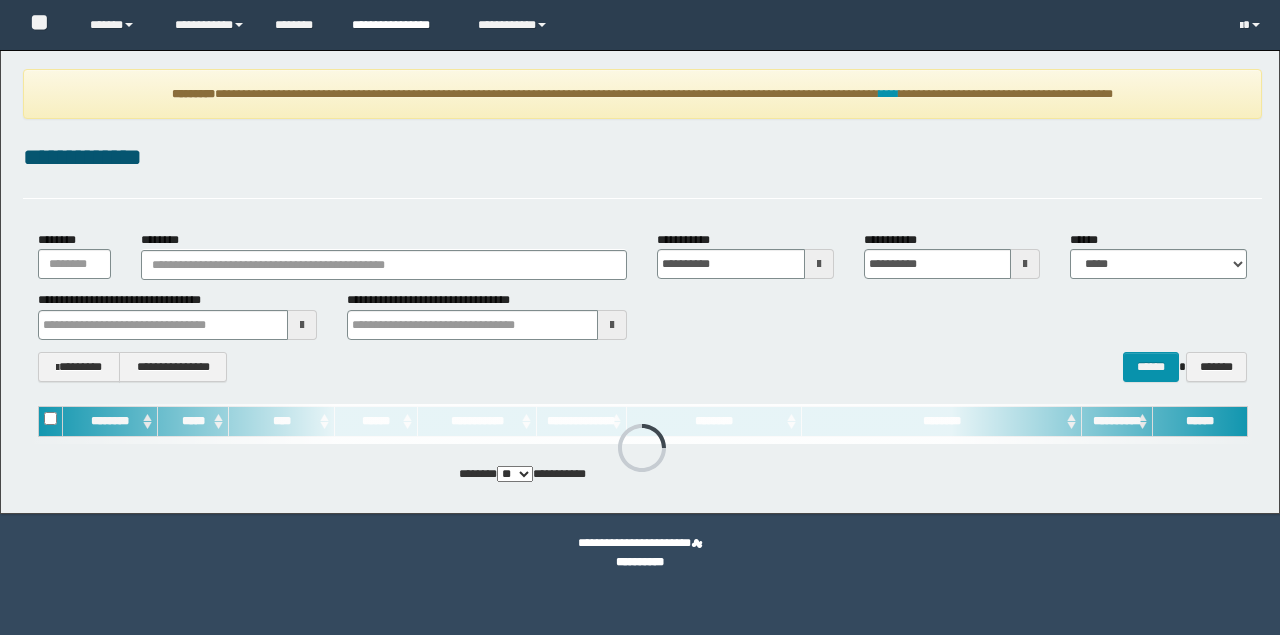 scroll, scrollTop: 0, scrollLeft: 0, axis: both 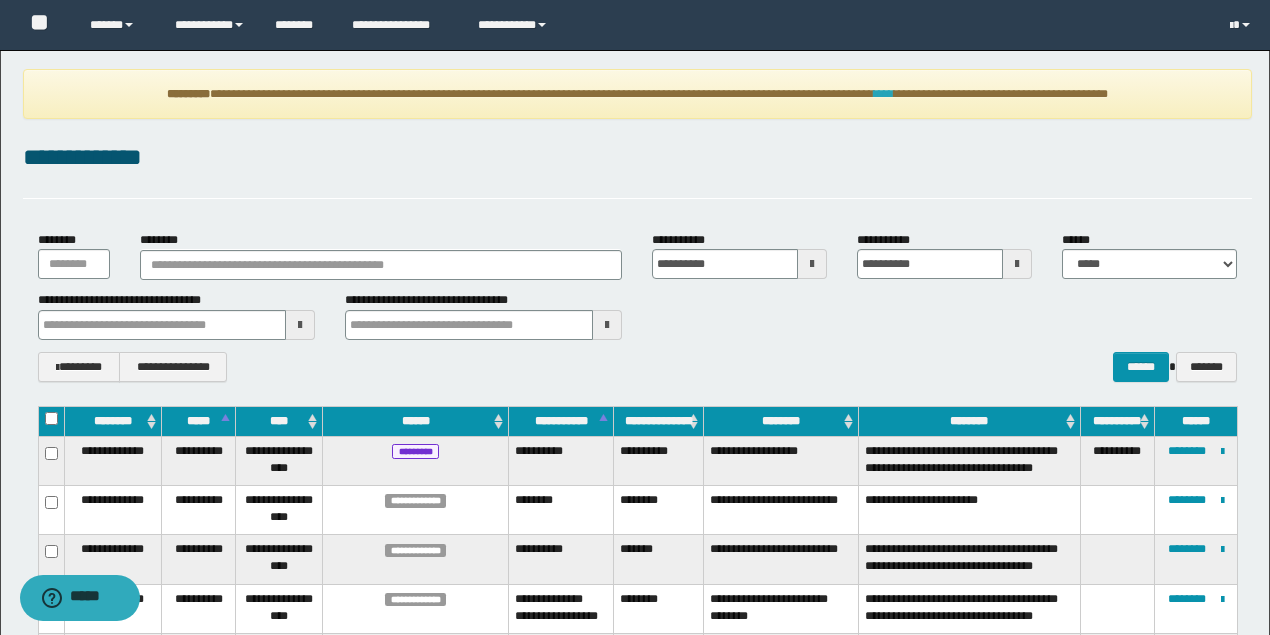 drag, startPoint x: 927, startPoint y: 96, endPoint x: 24, endPoint y: 95, distance: 903.00055 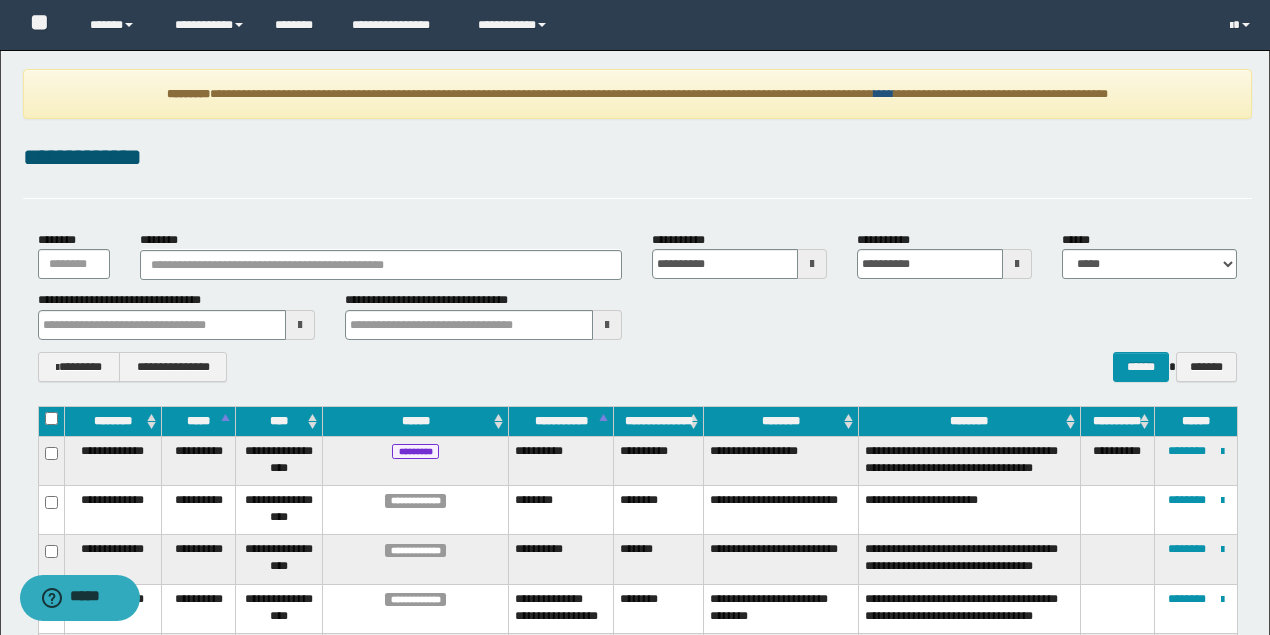 click on "****" at bounding box center (884, 94) 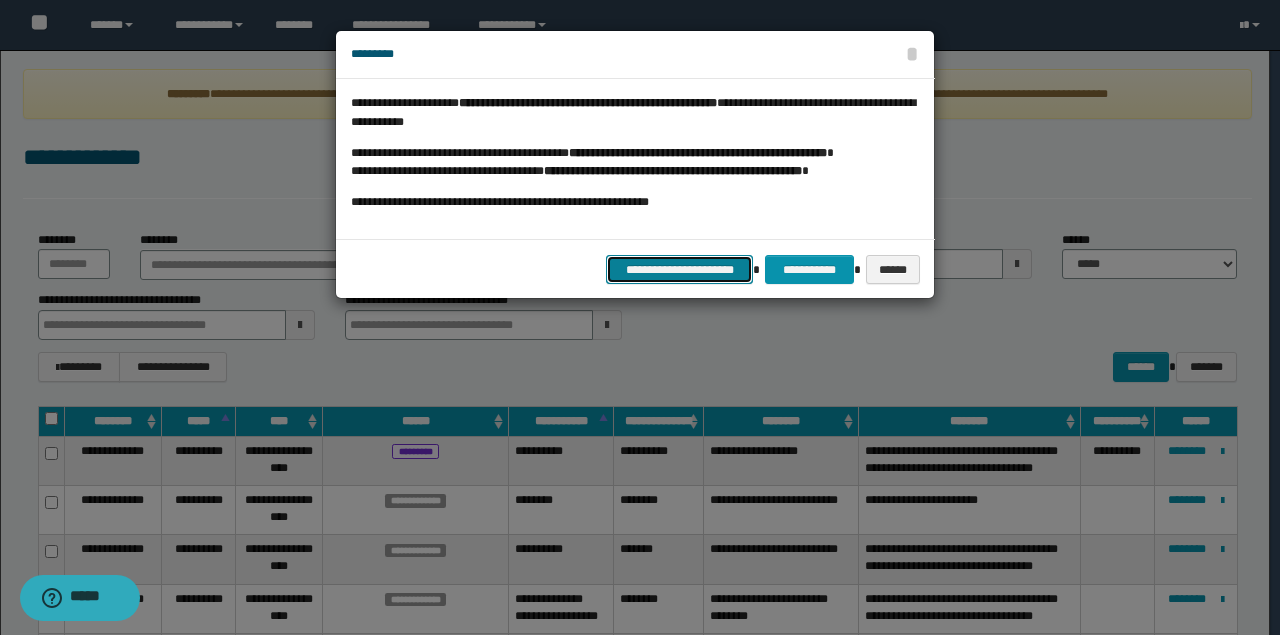 click on "**********" at bounding box center [680, 269] 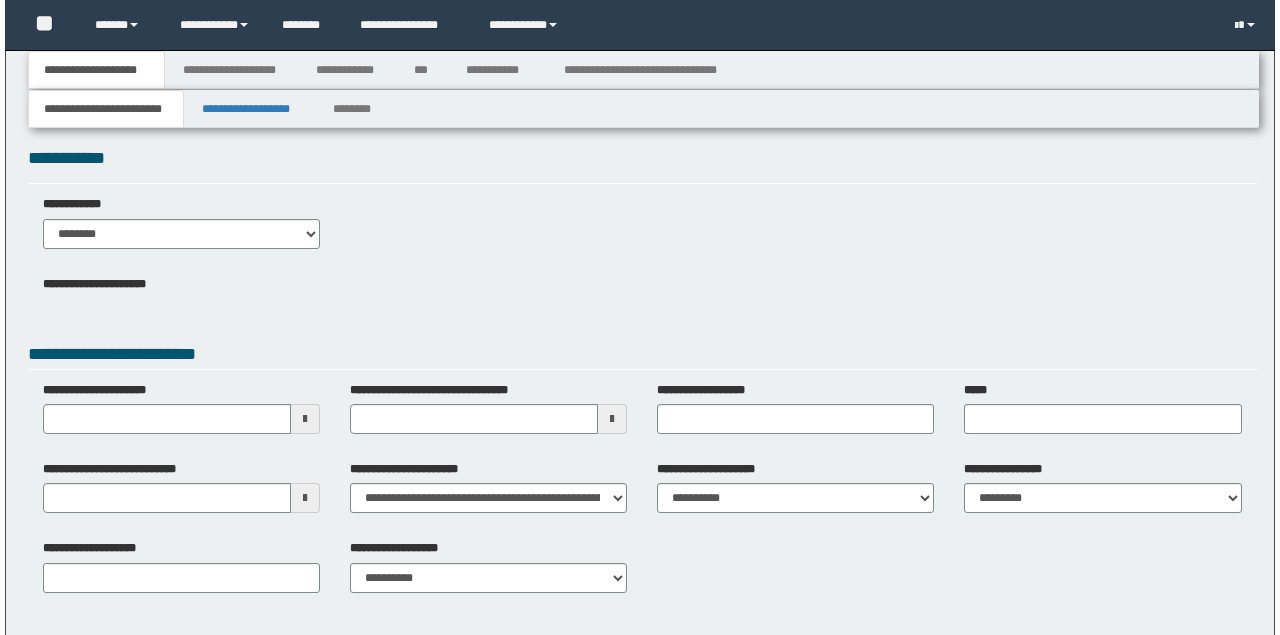 scroll, scrollTop: 0, scrollLeft: 0, axis: both 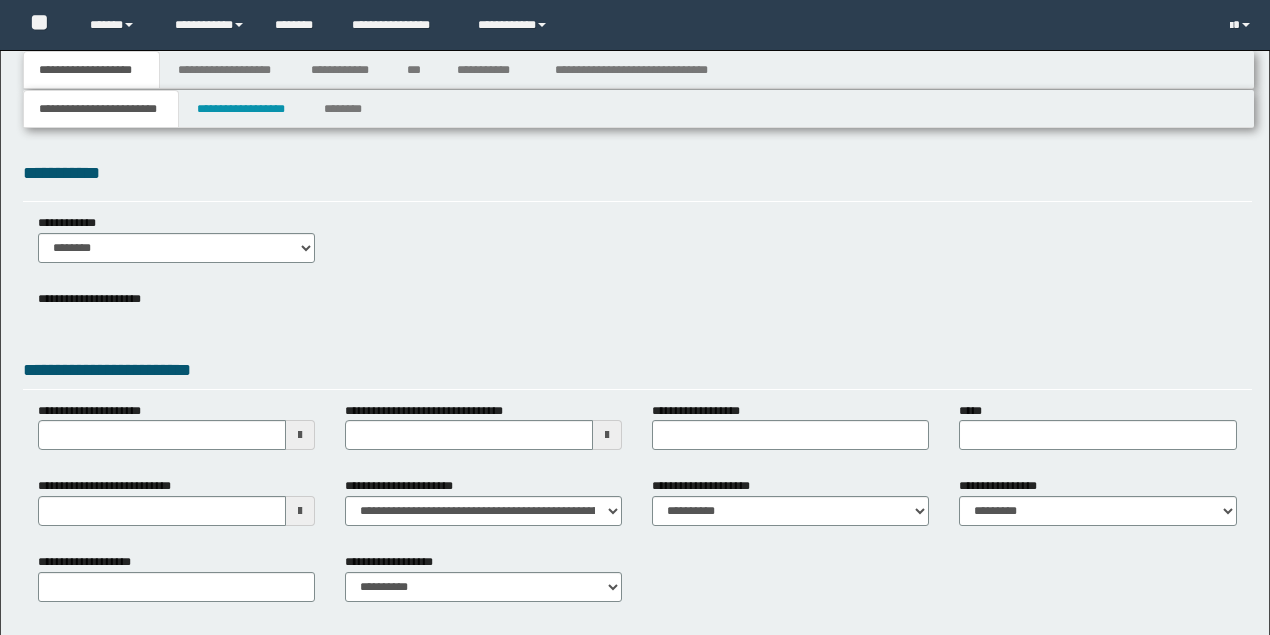 type 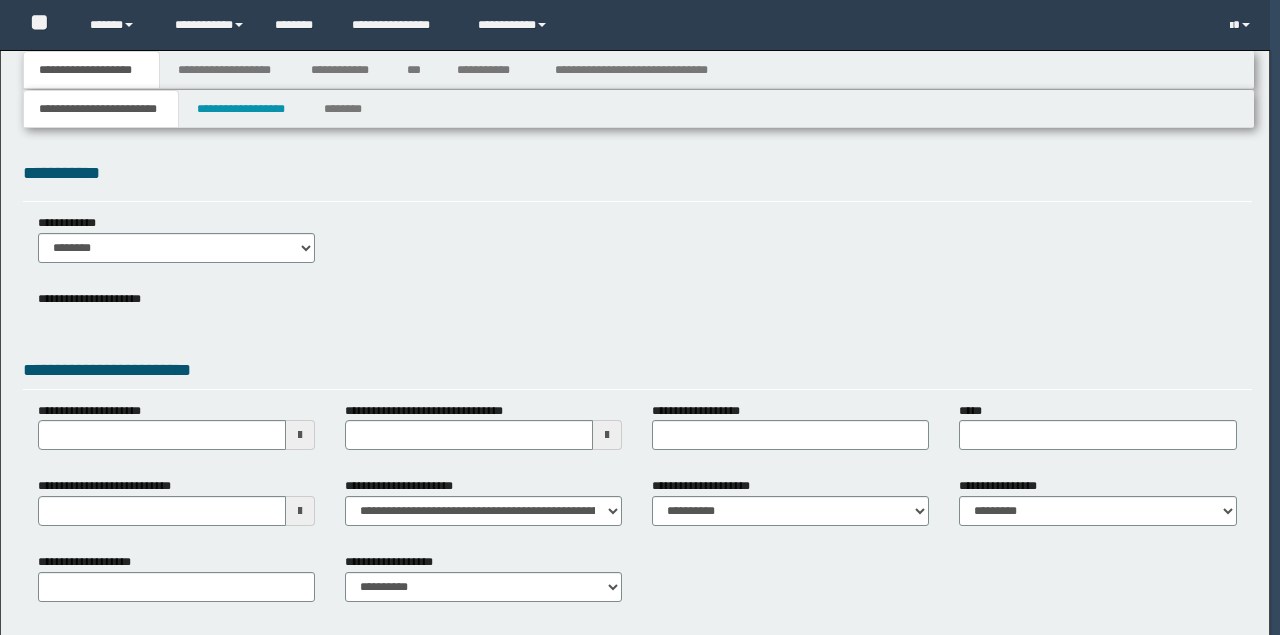 scroll, scrollTop: 0, scrollLeft: 0, axis: both 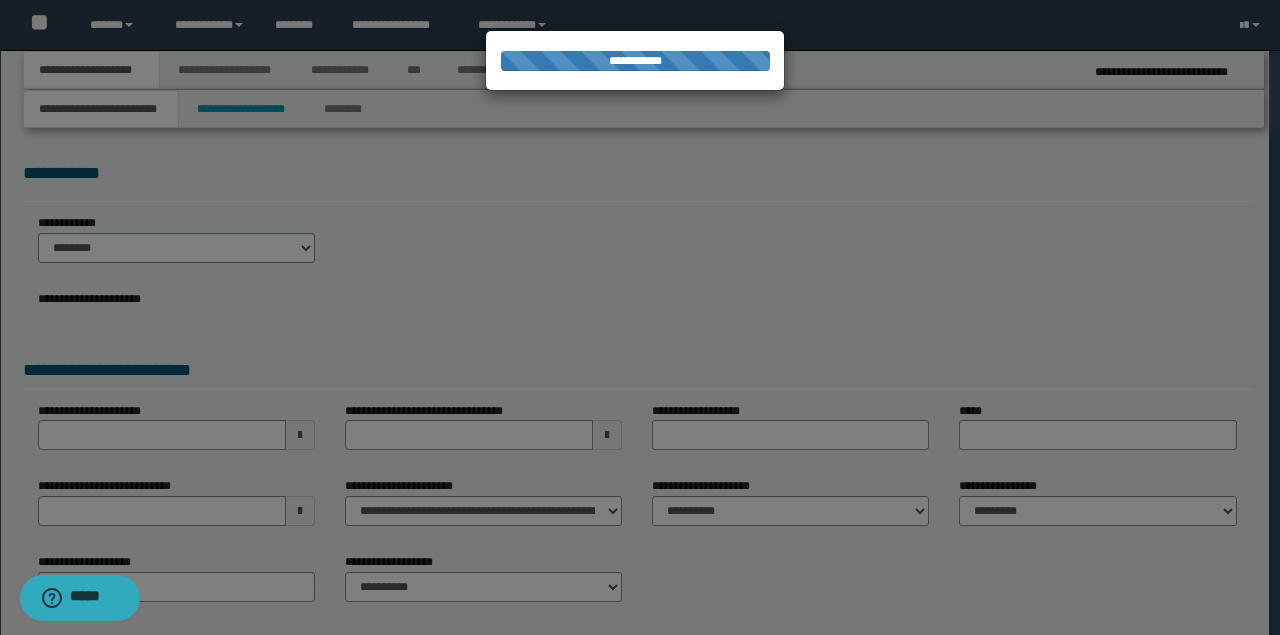 type on "**********" 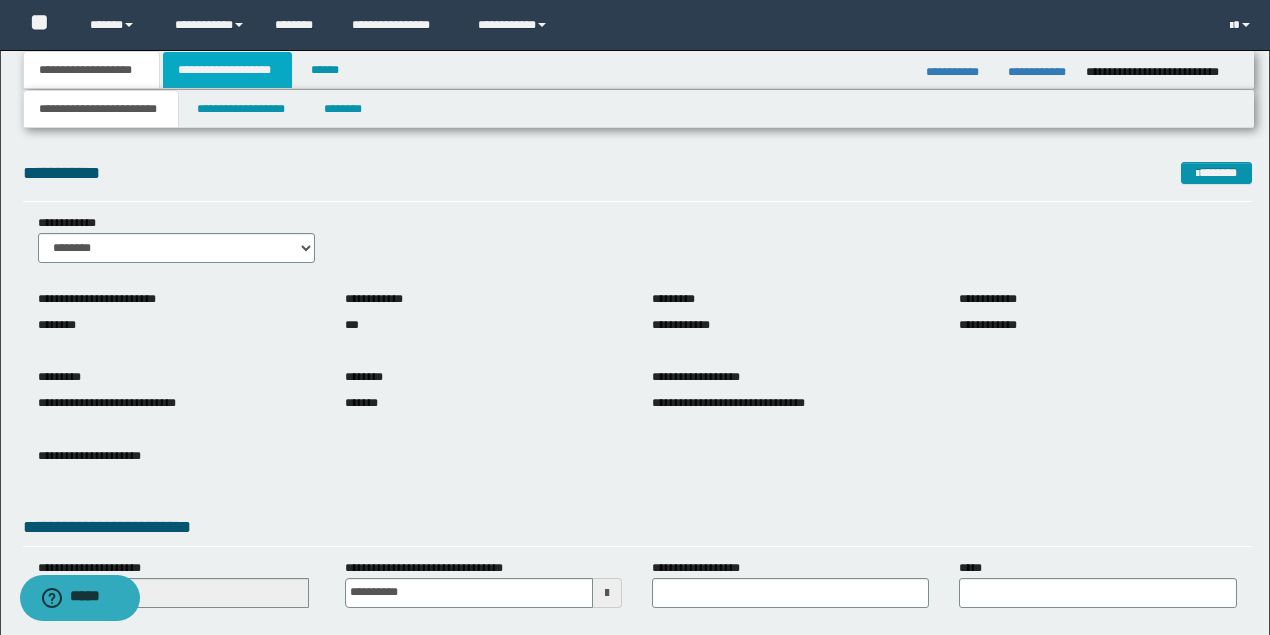 click on "**********" at bounding box center (227, 70) 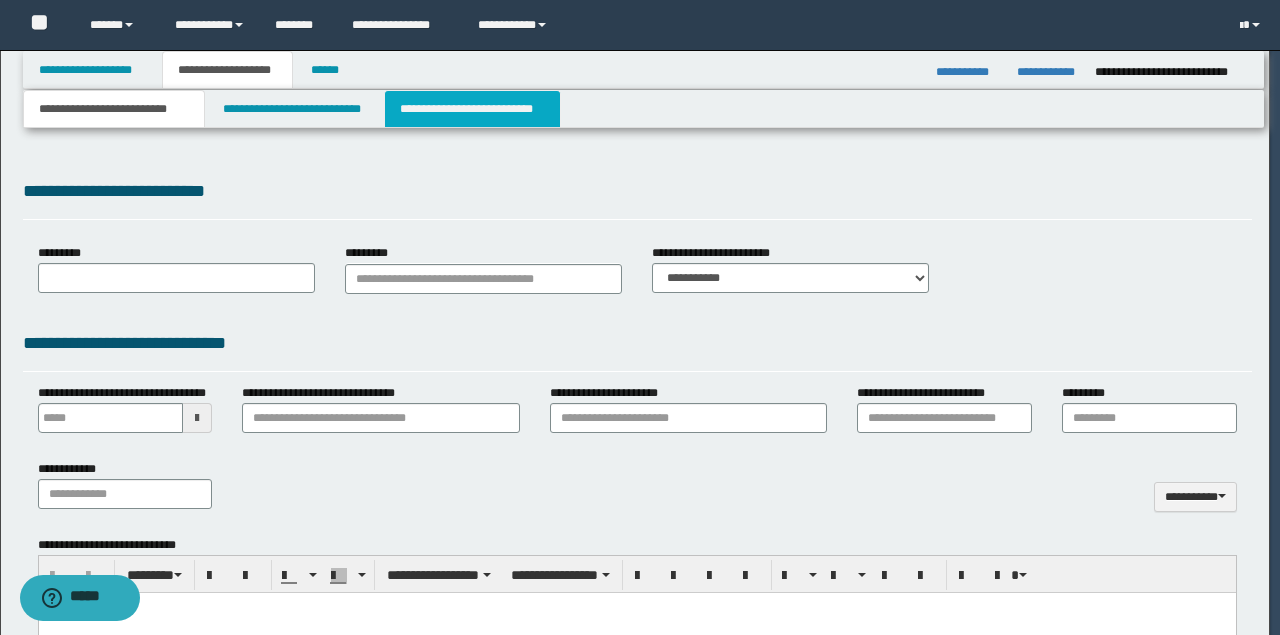 click on "**********" at bounding box center (472, 109) 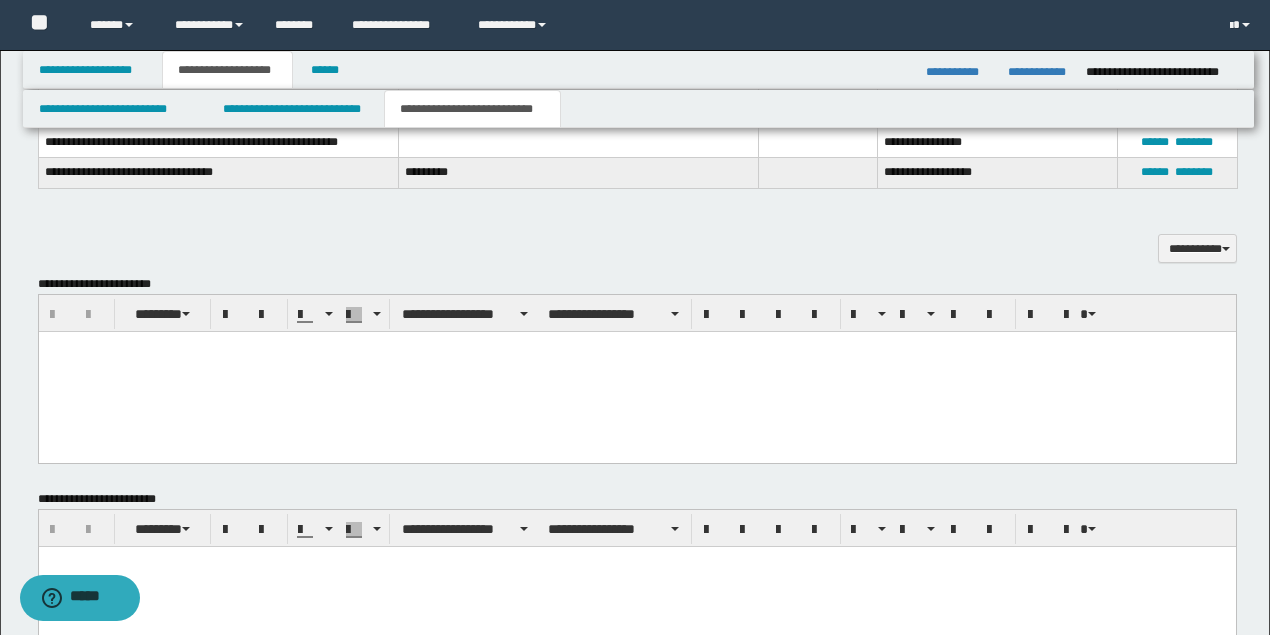 scroll, scrollTop: 1600, scrollLeft: 0, axis: vertical 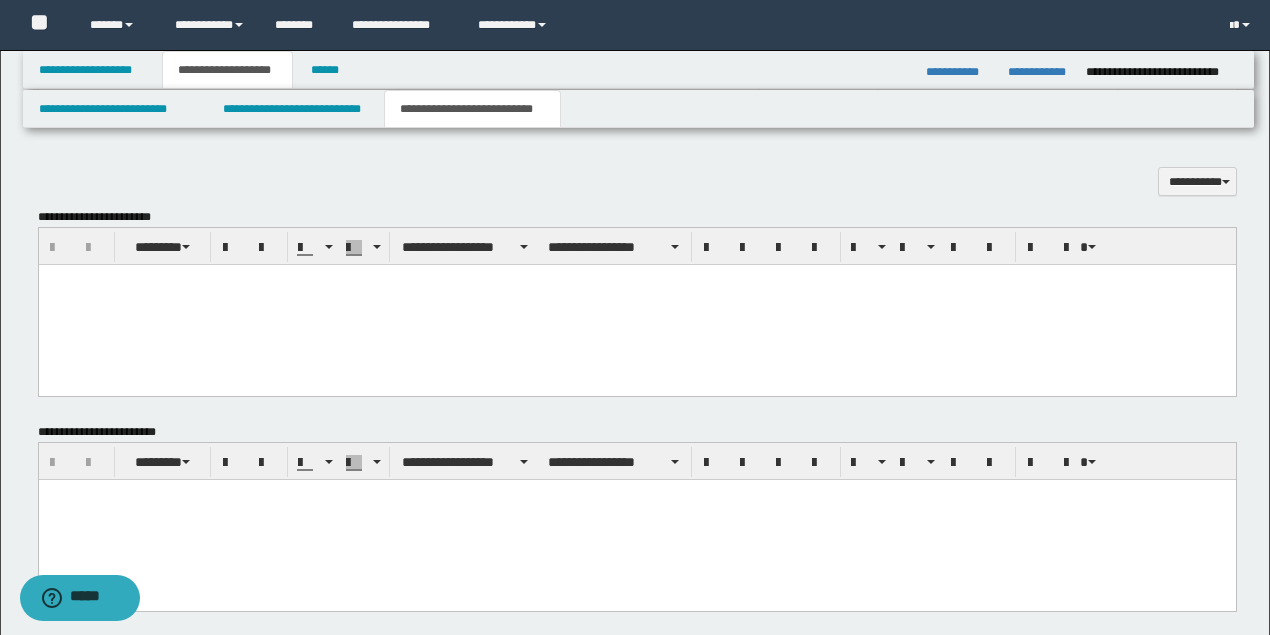 click at bounding box center [636, 305] 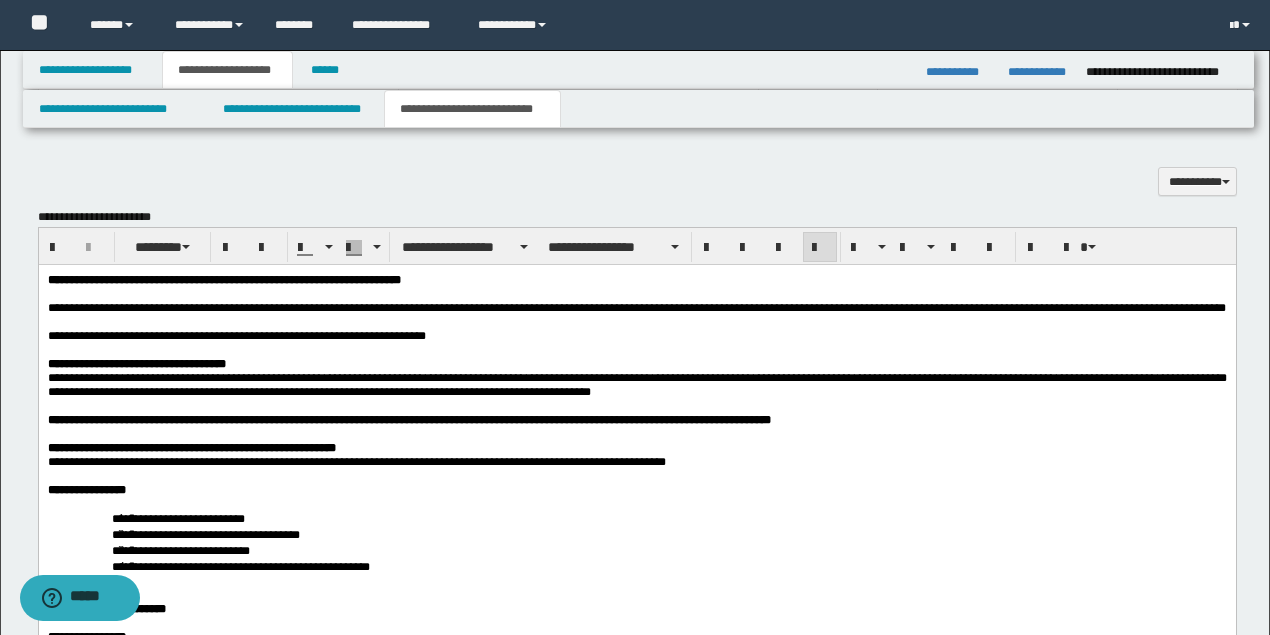 click on "**********" at bounding box center [169, 336] 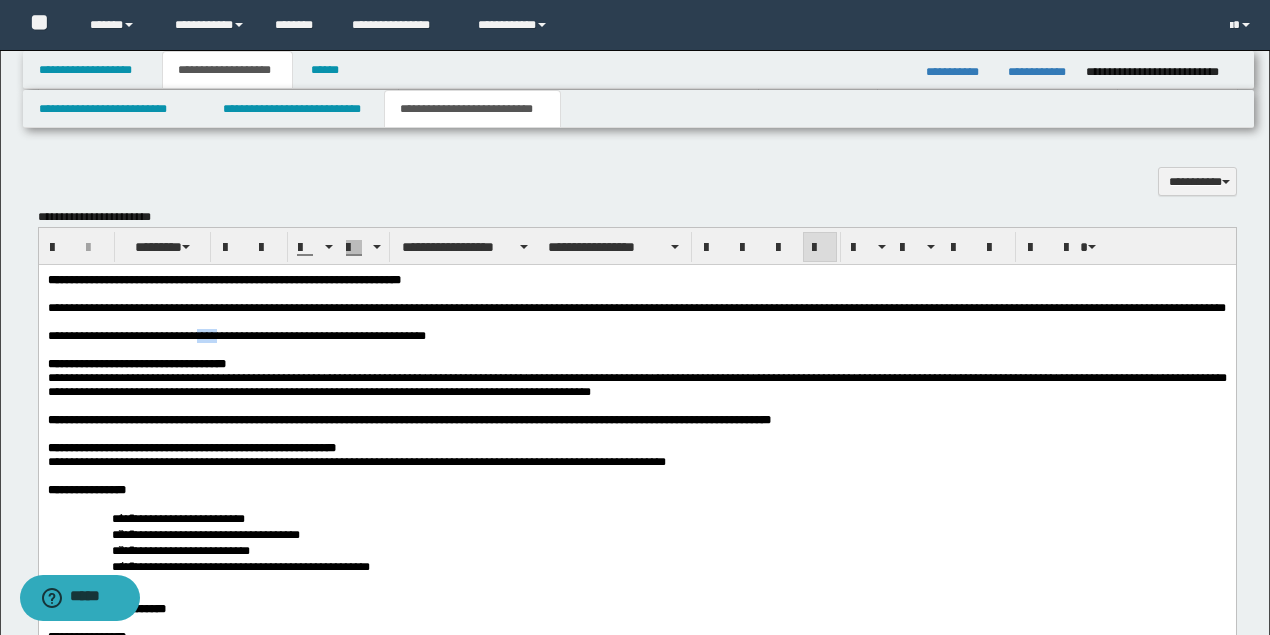 click on "**********" at bounding box center (169, 336) 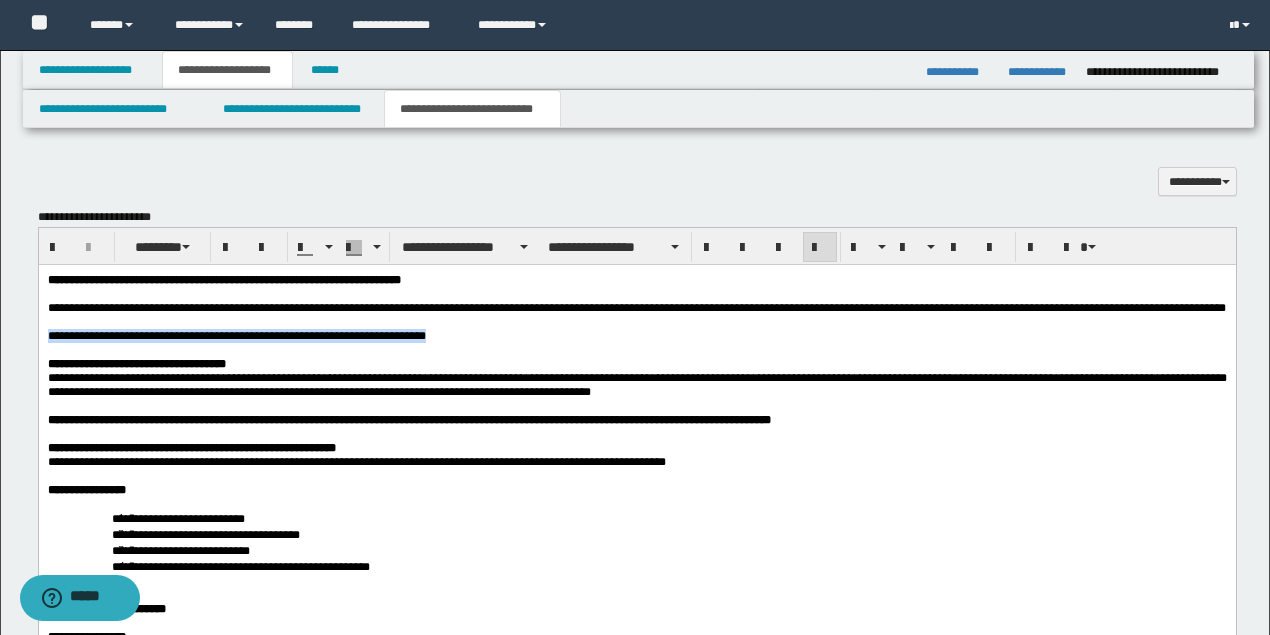click on "**********" at bounding box center (169, 336) 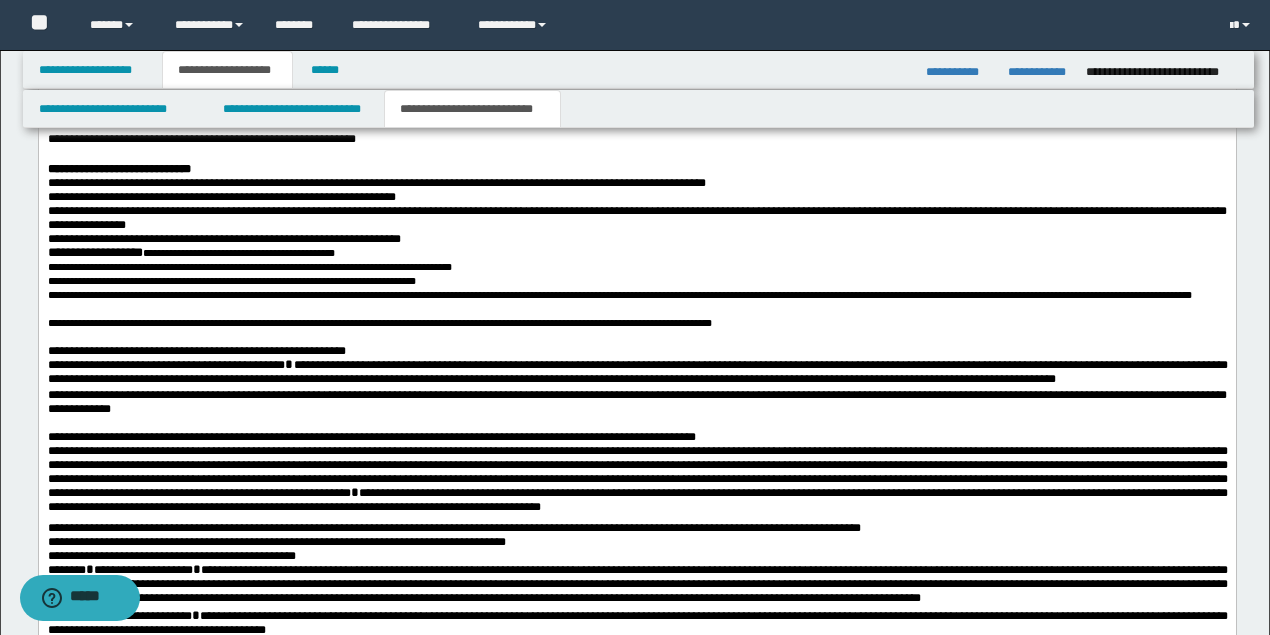 scroll, scrollTop: 2733, scrollLeft: 0, axis: vertical 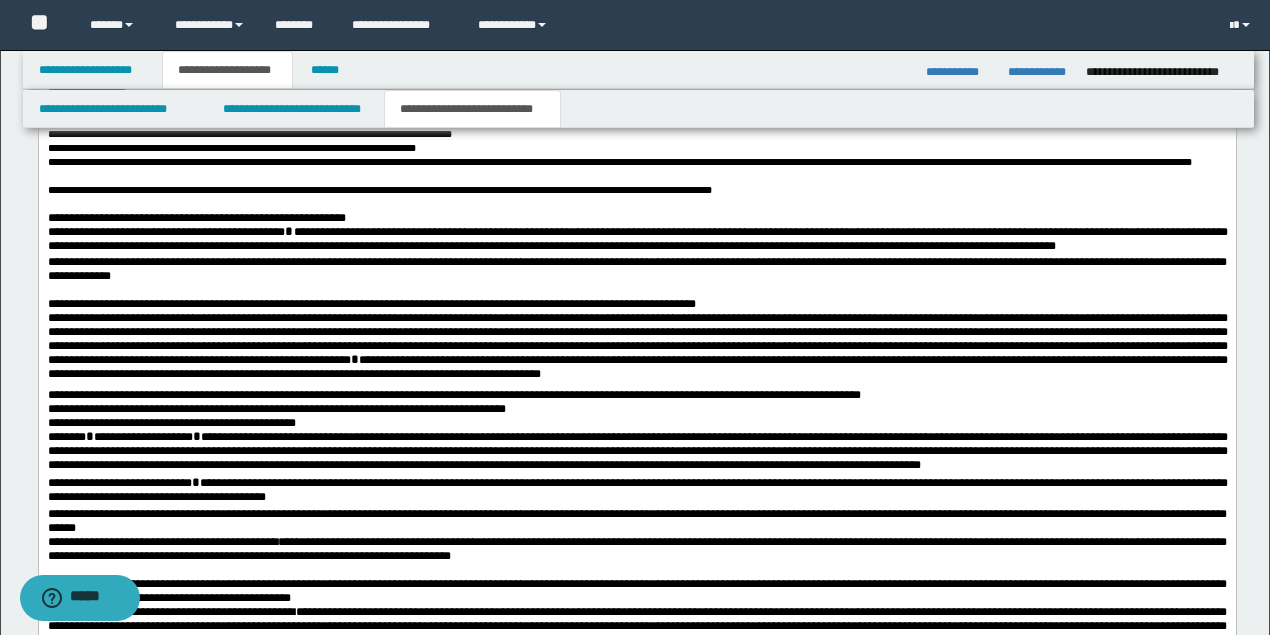 click at bounding box center (636, 177) 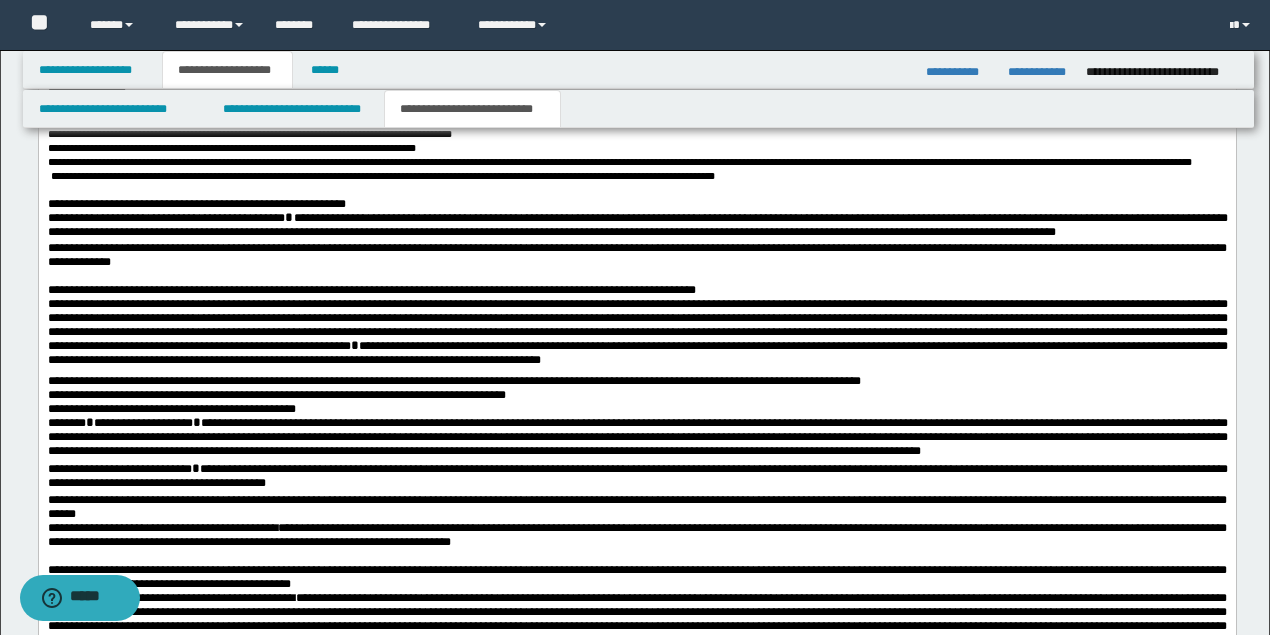 scroll, scrollTop: 2666, scrollLeft: 0, axis: vertical 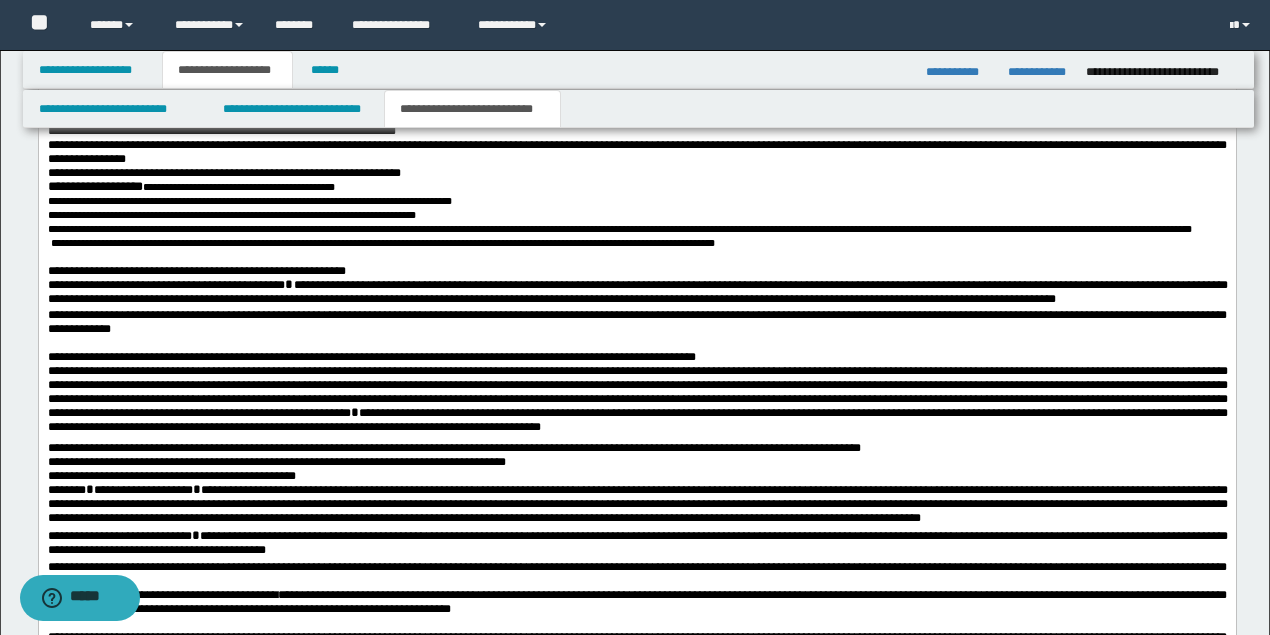 click on "**********" at bounding box center [636, 153] 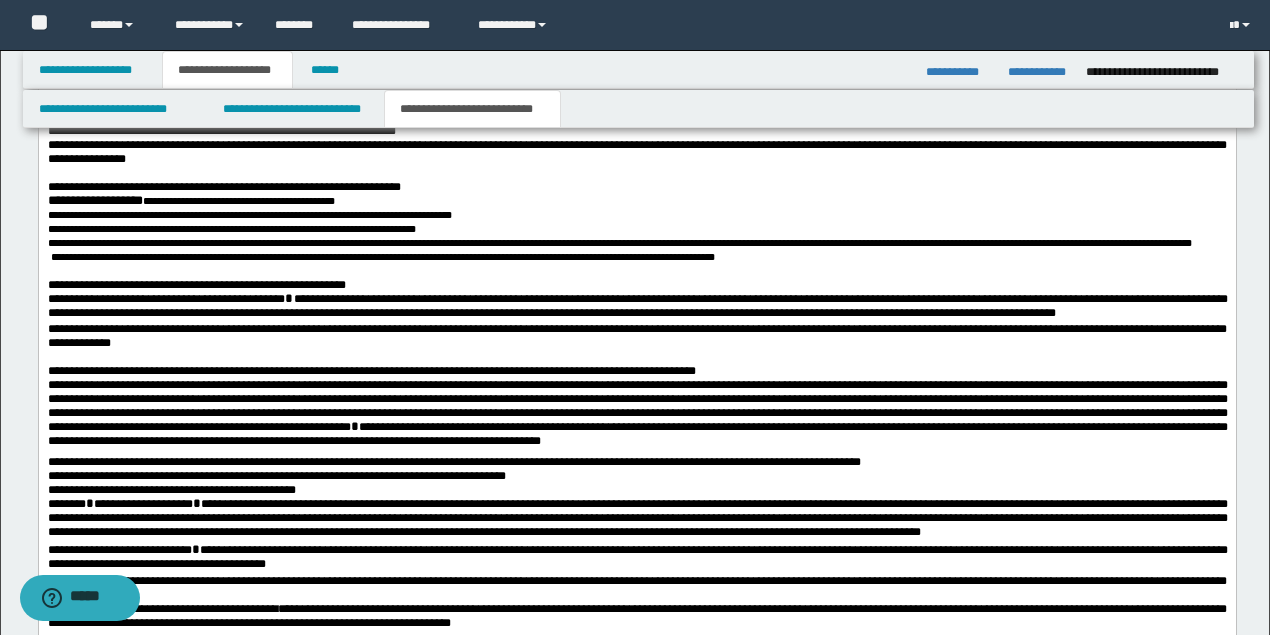 click on "**********" at bounding box center [636, 188] 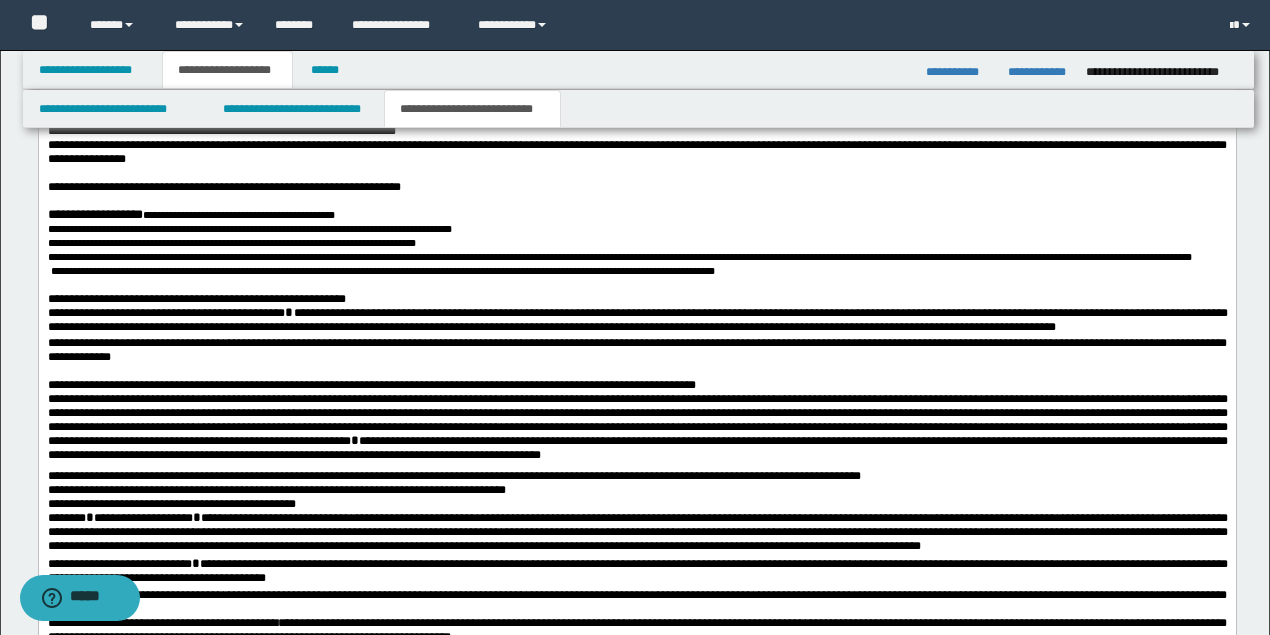 click on "**********" at bounding box center (636, 291) 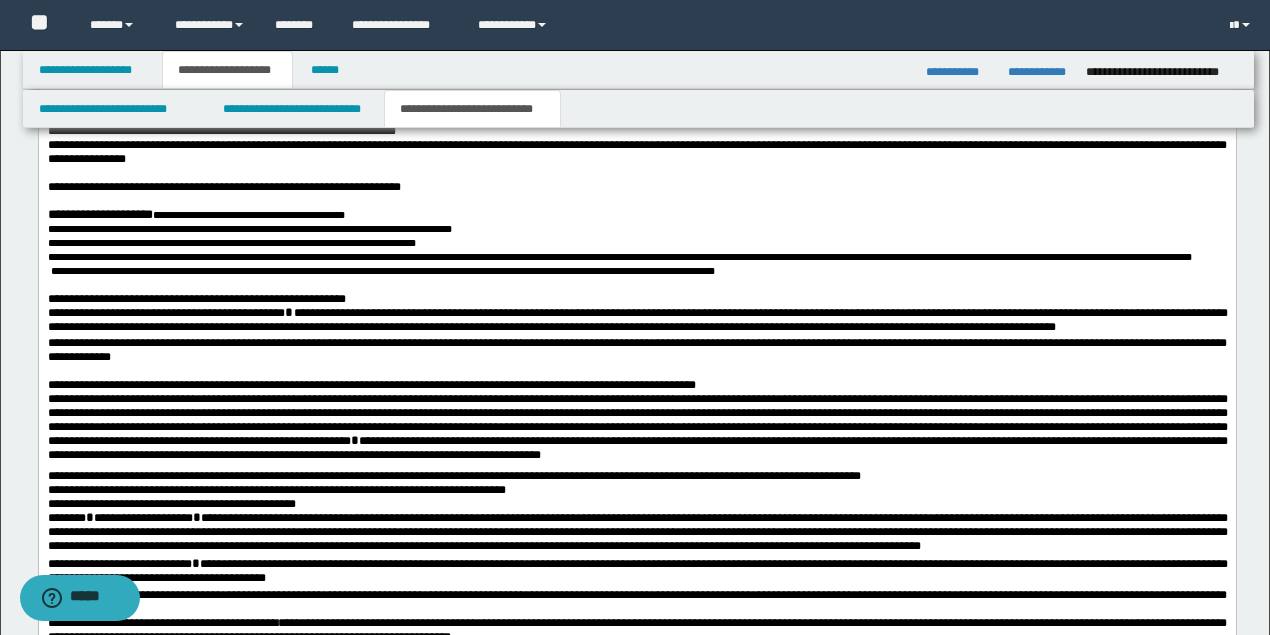 scroll, scrollTop: 2800, scrollLeft: 0, axis: vertical 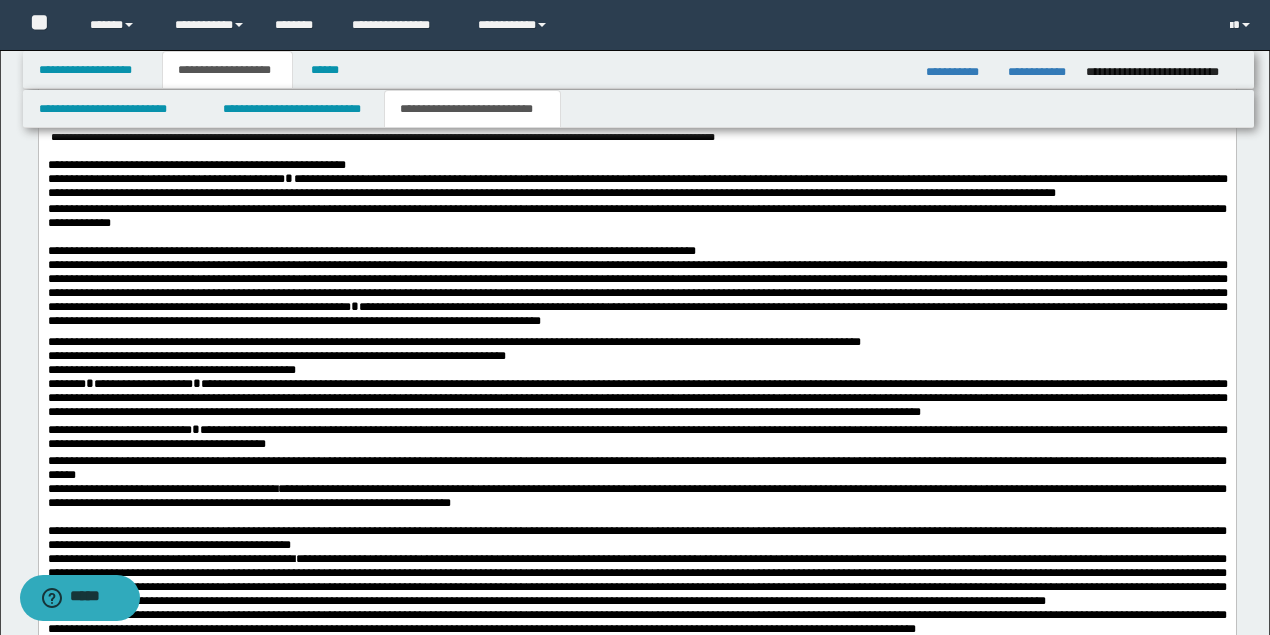 click on "**********" at bounding box center (371, 252) 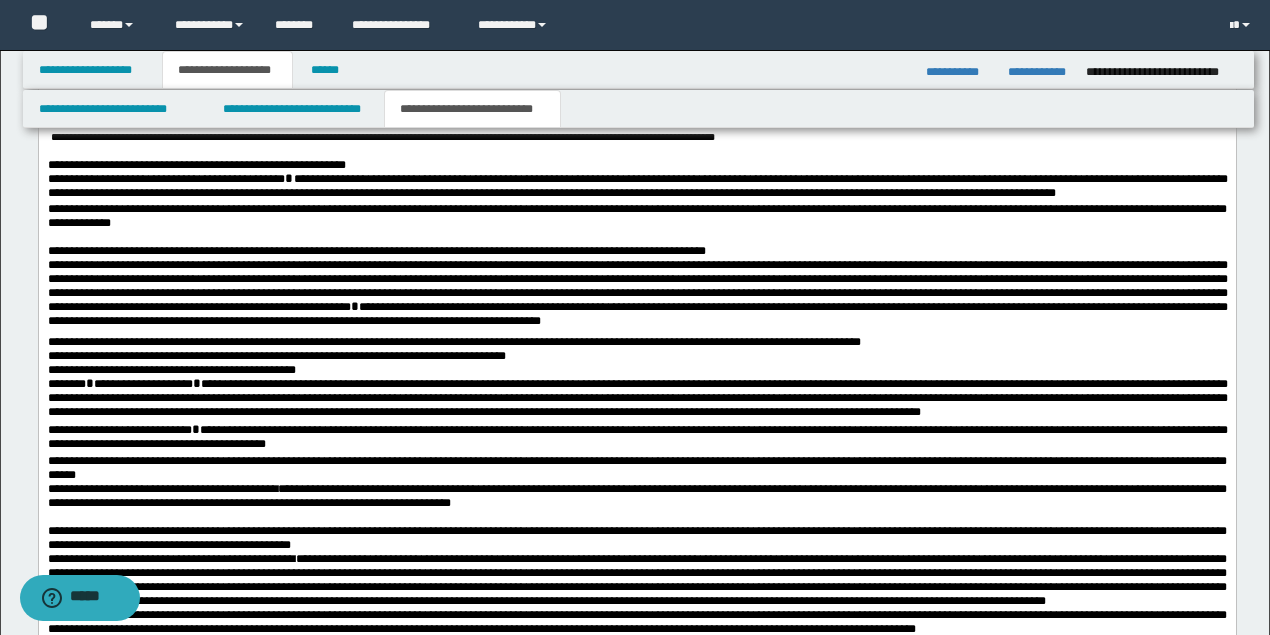 click at bounding box center [636, 152] 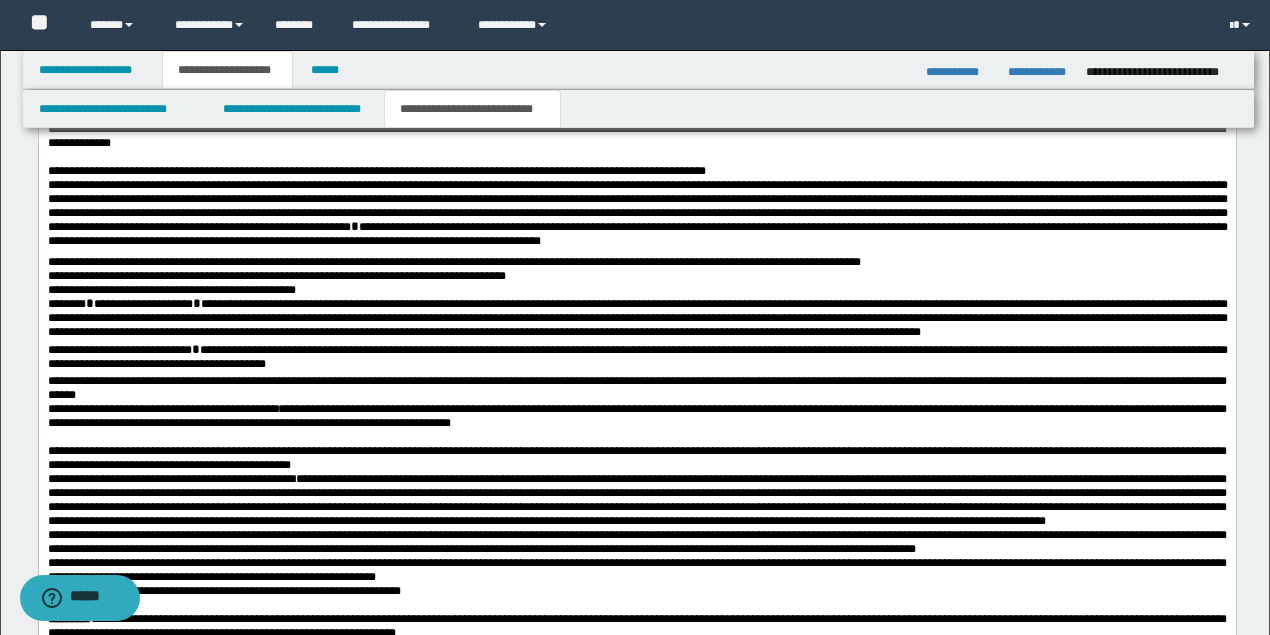 scroll, scrollTop: 3000, scrollLeft: 0, axis: vertical 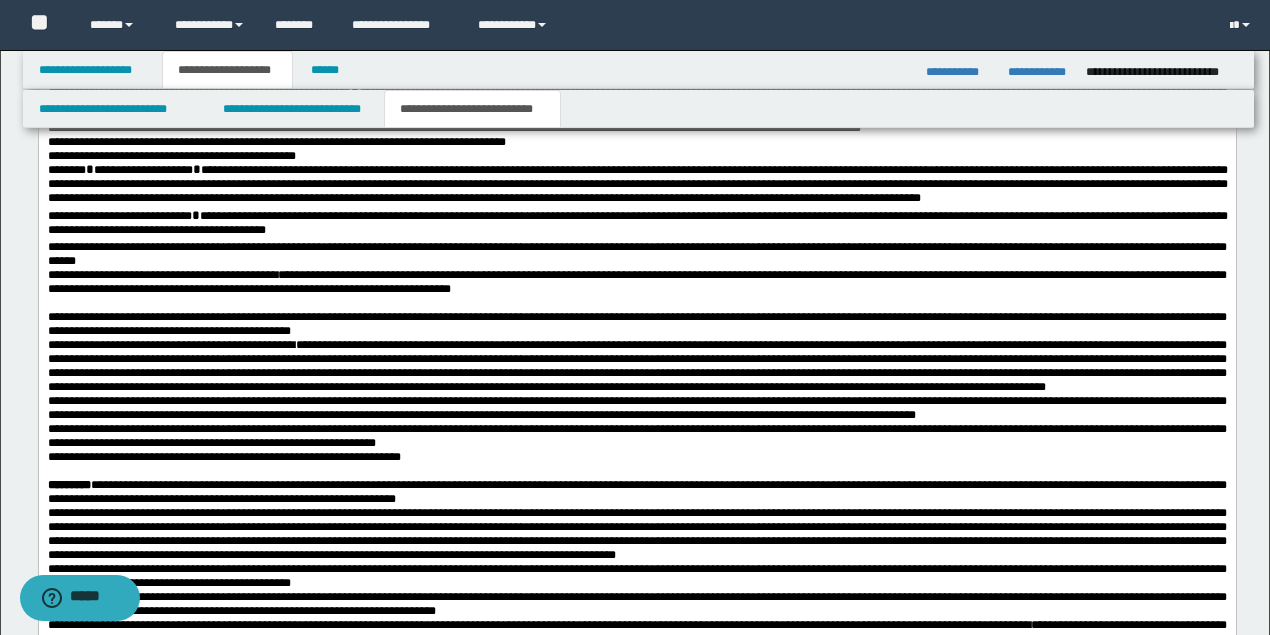 click on "**********" at bounding box center [453, 129] 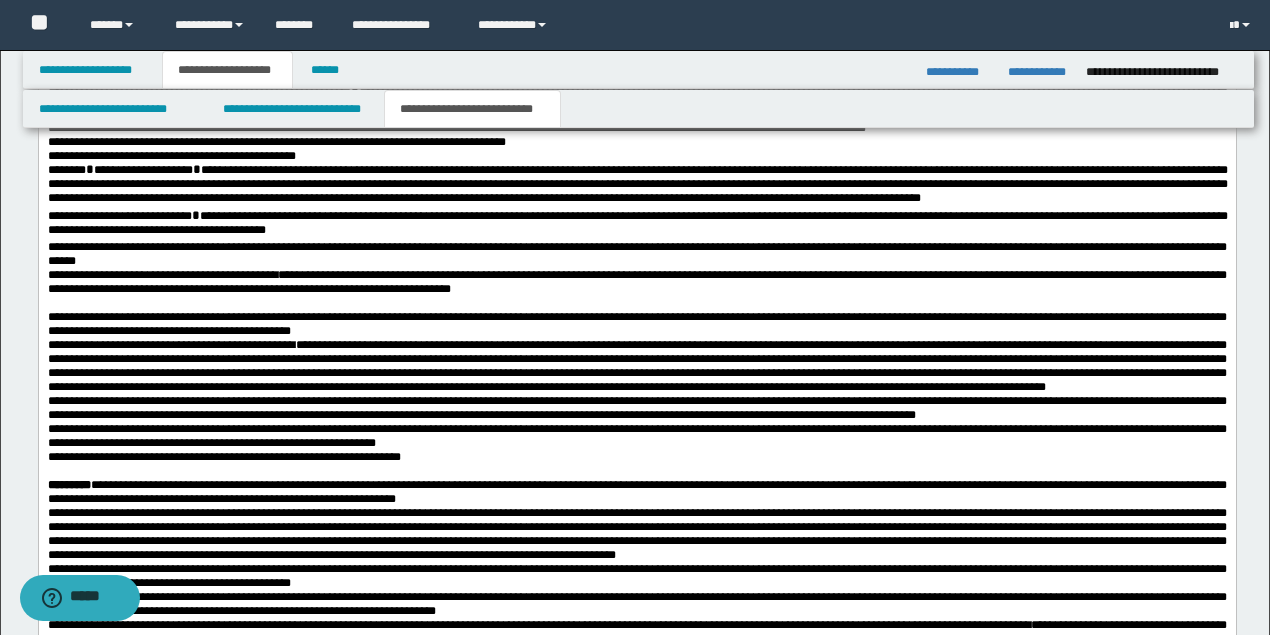 click at bounding box center (636, 304) 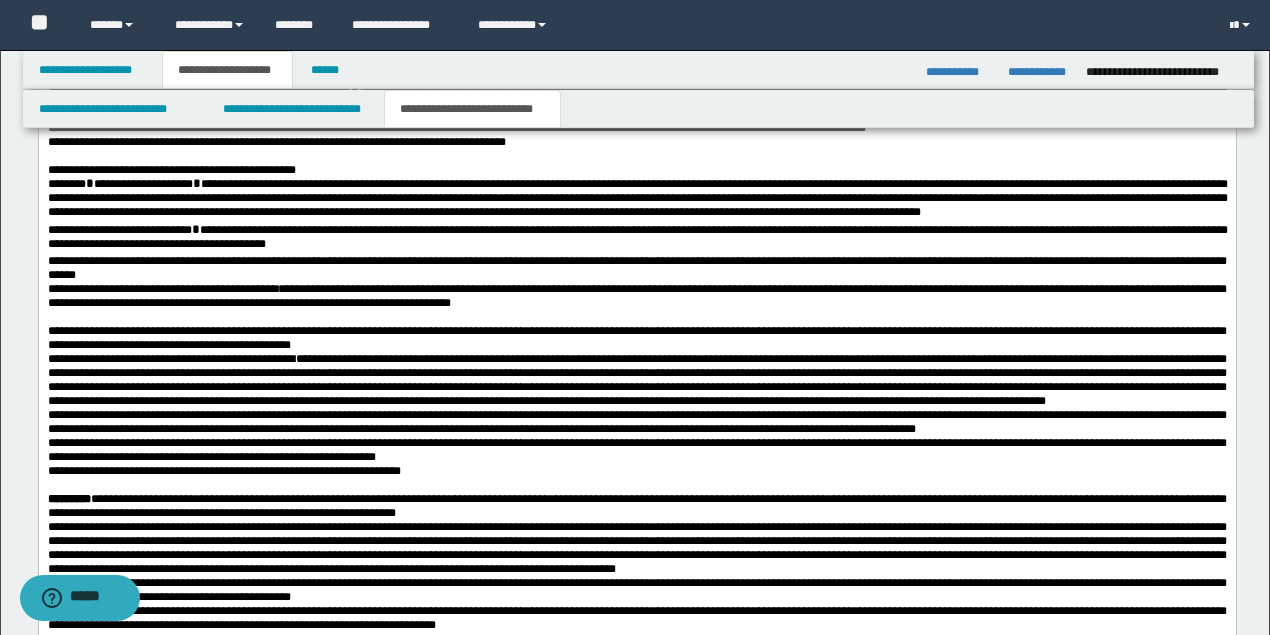 click on "********" at bounding box center [66, 185] 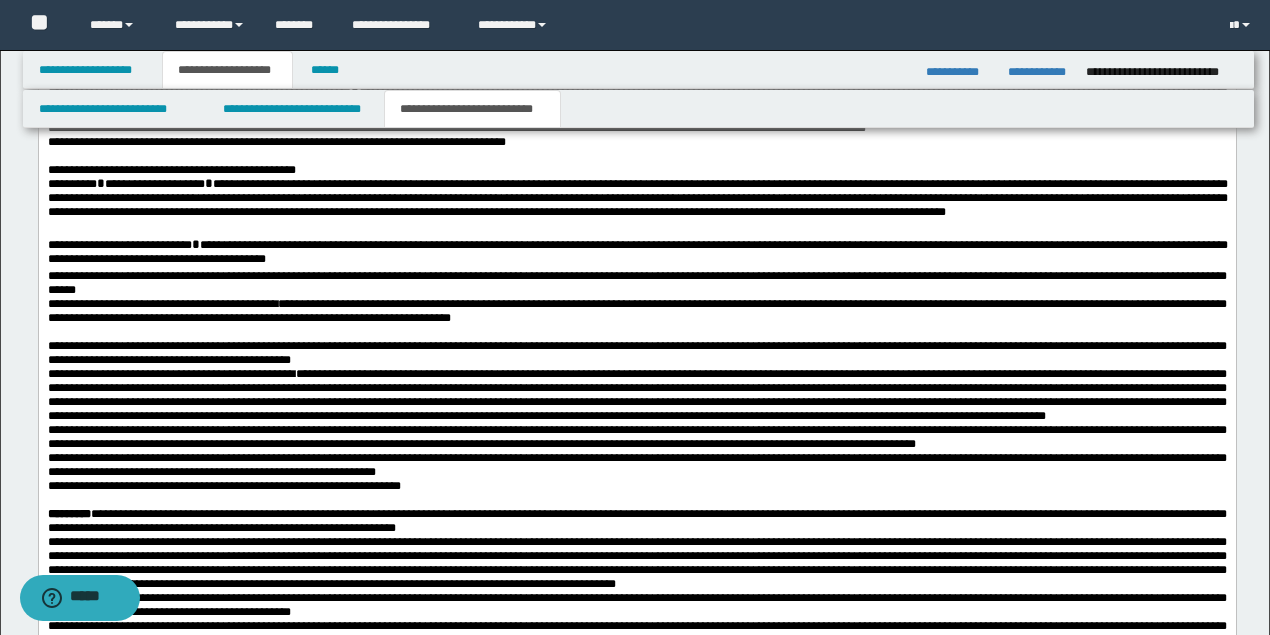 click on "**********" at bounding box center [71, 185] 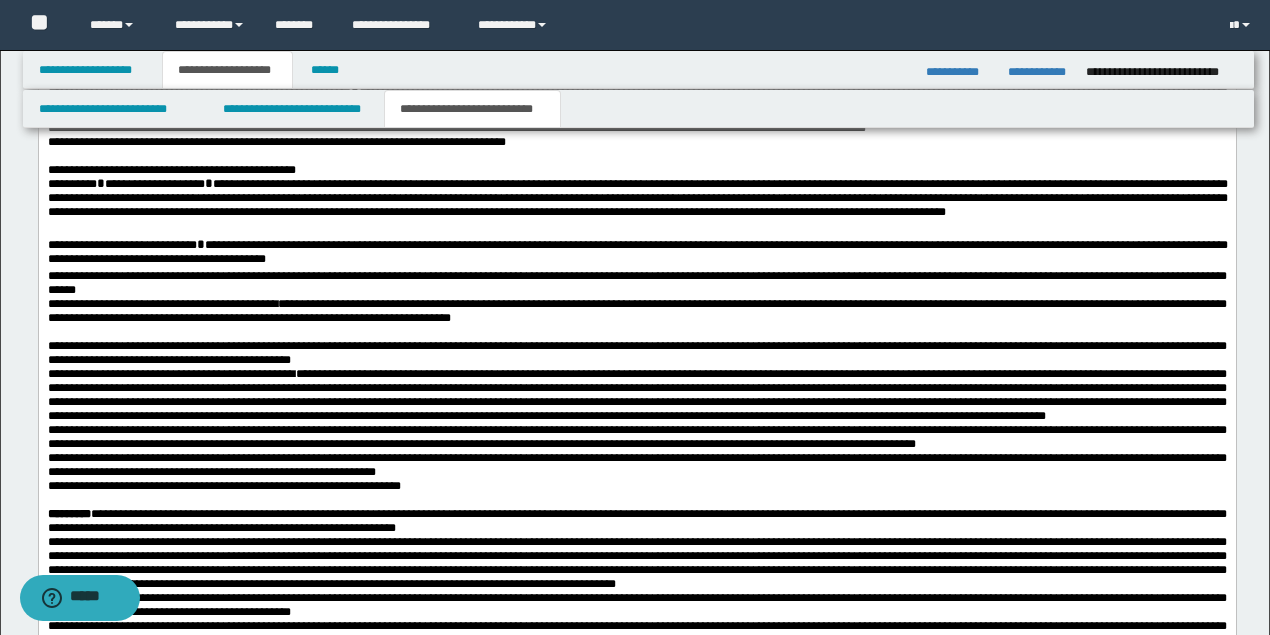 scroll, scrollTop: 3066, scrollLeft: 0, axis: vertical 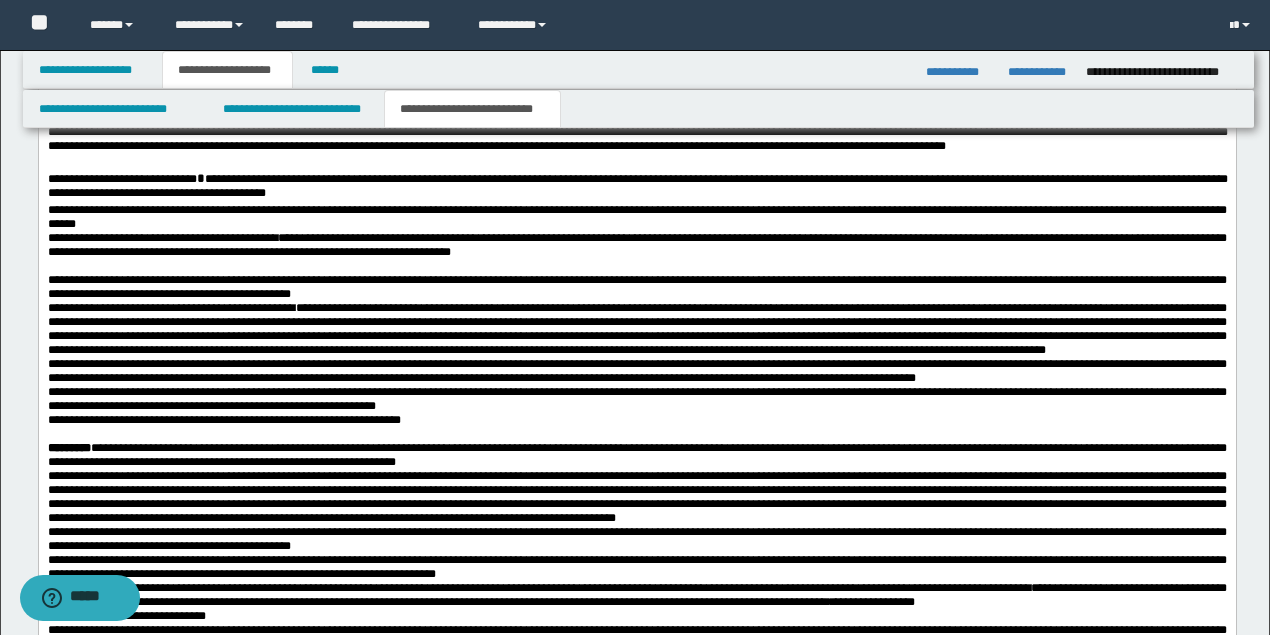 click at bounding box center [636, 267] 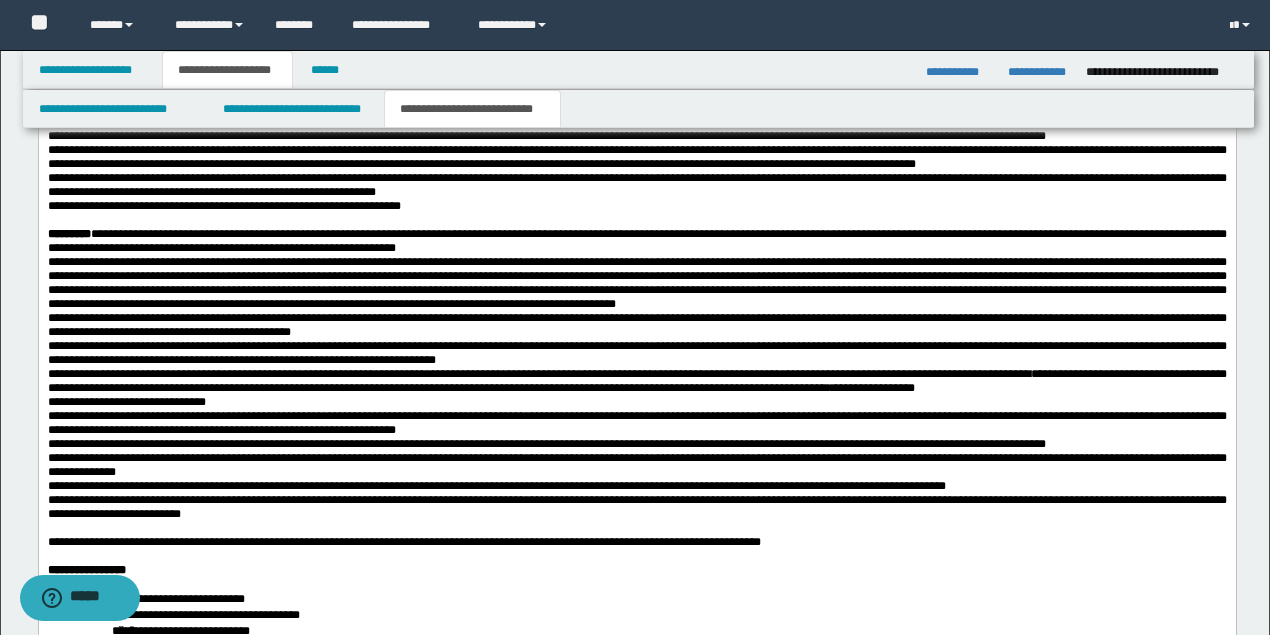 scroll, scrollTop: 3400, scrollLeft: 0, axis: vertical 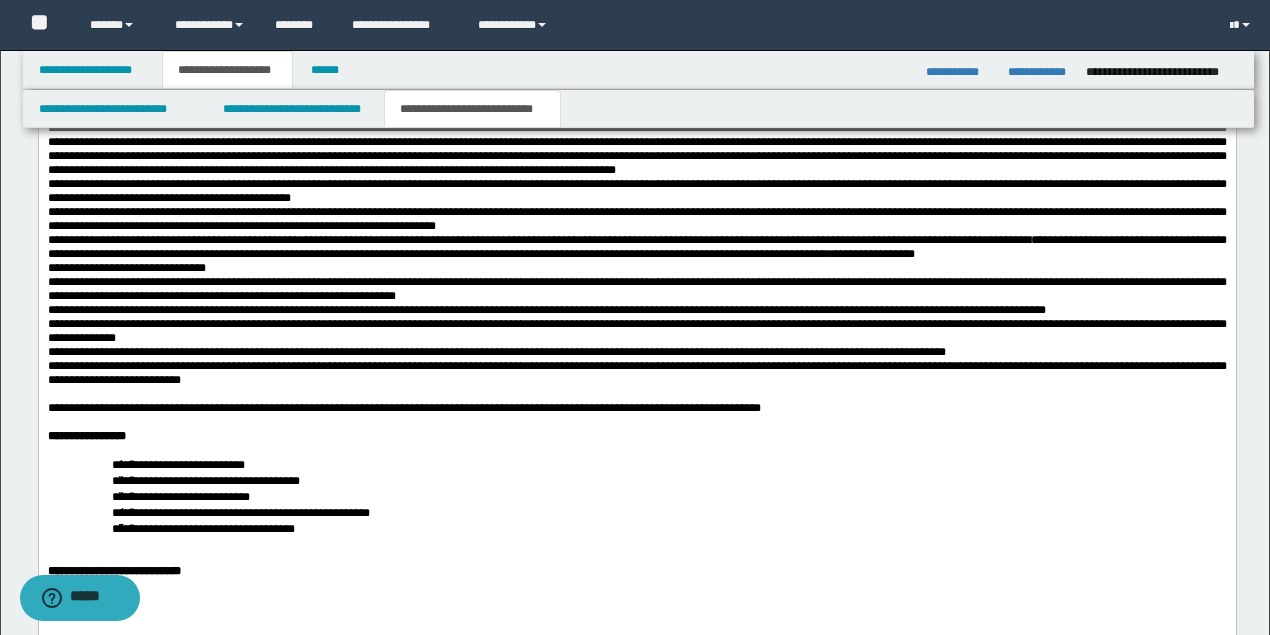 click on "**********" at bounding box center [538, 241] 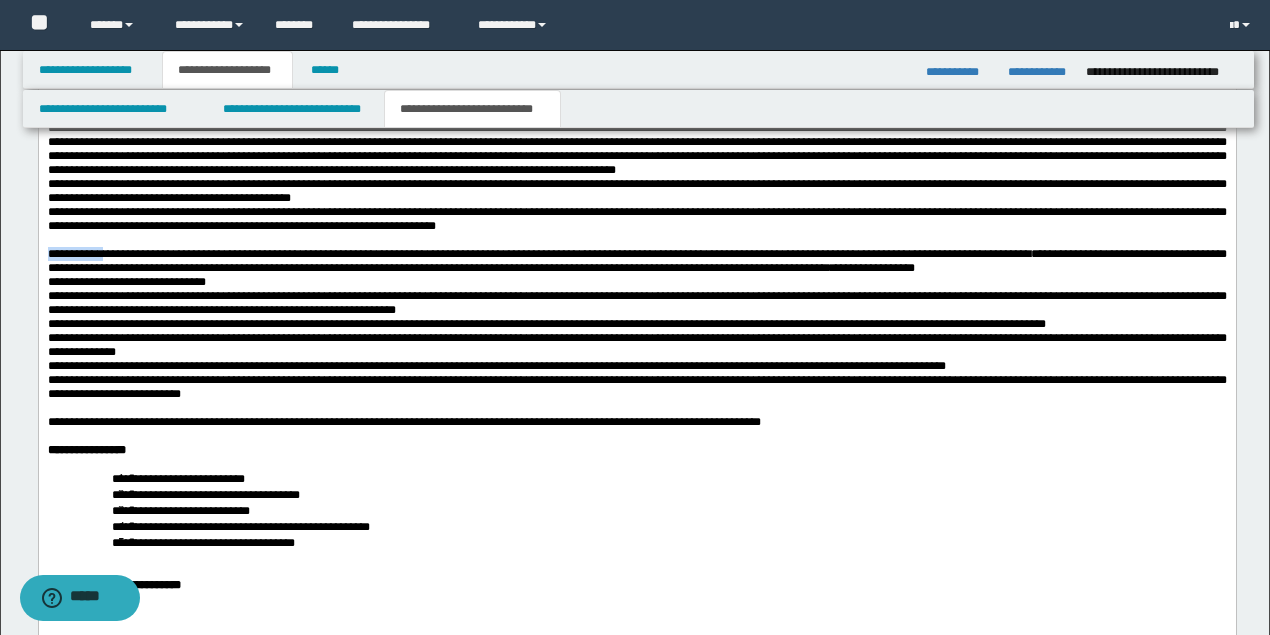 drag, startPoint x: 105, startPoint y: 402, endPoint x: -48, endPoint y: 406, distance: 153.05228 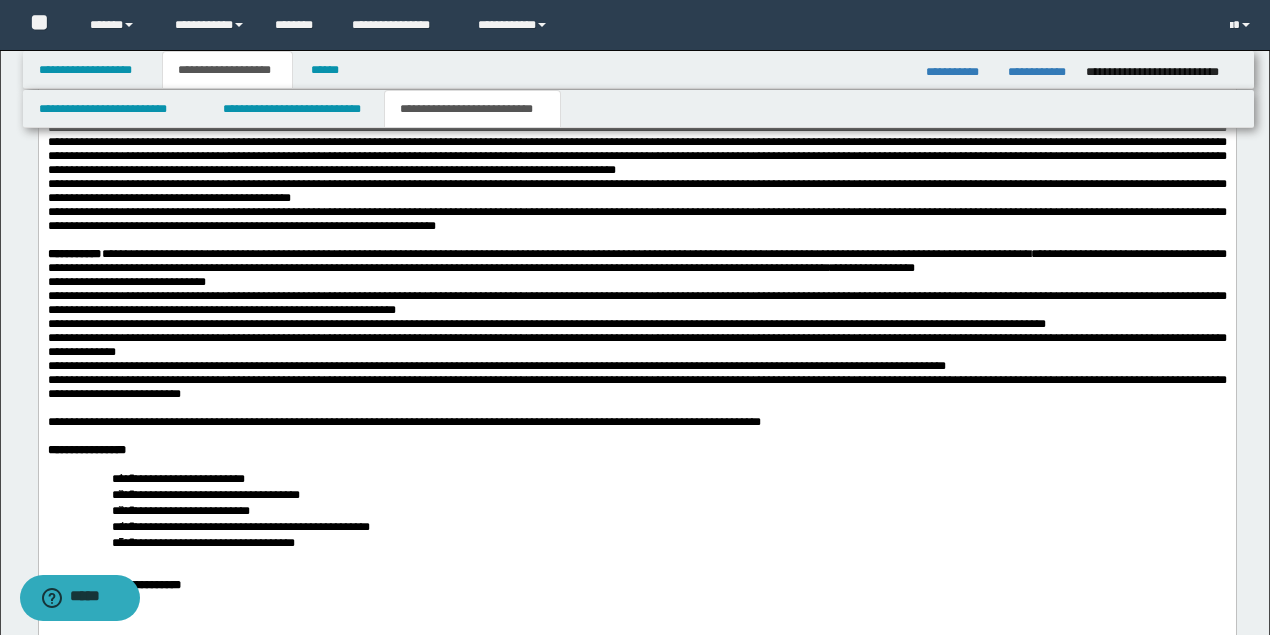 click on "**********" at bounding box center (636, -435) 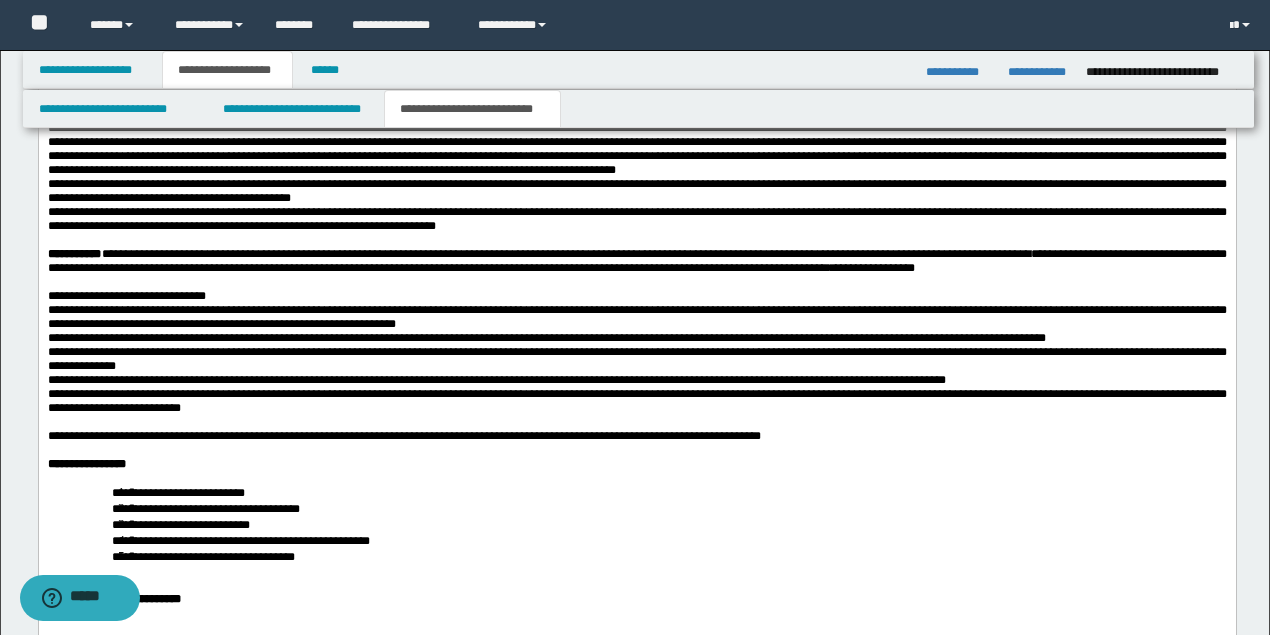 scroll, scrollTop: 3533, scrollLeft: 0, axis: vertical 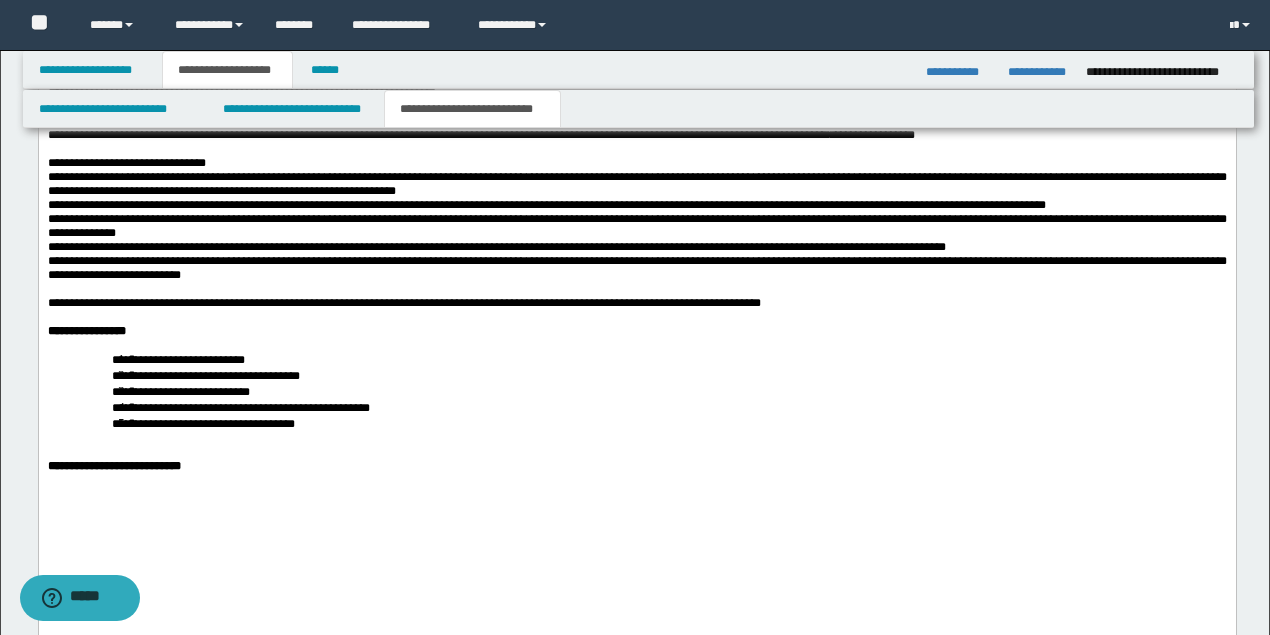 click on "**********" at bounding box center (636, 164) 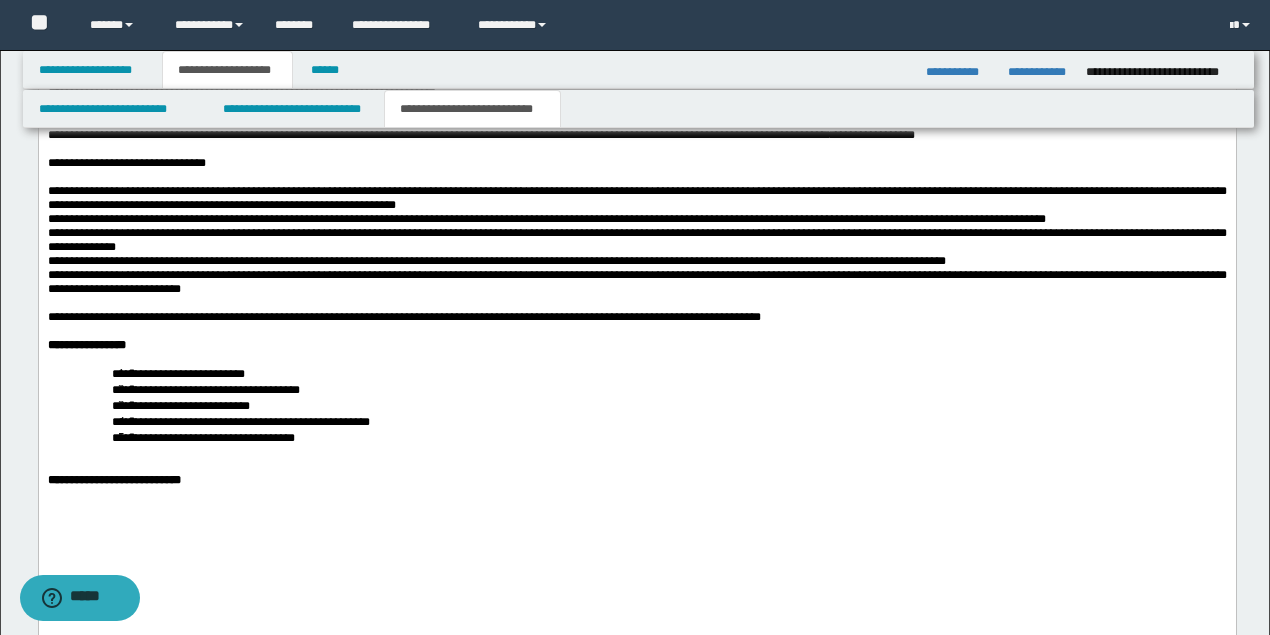 scroll, scrollTop: 3466, scrollLeft: 0, axis: vertical 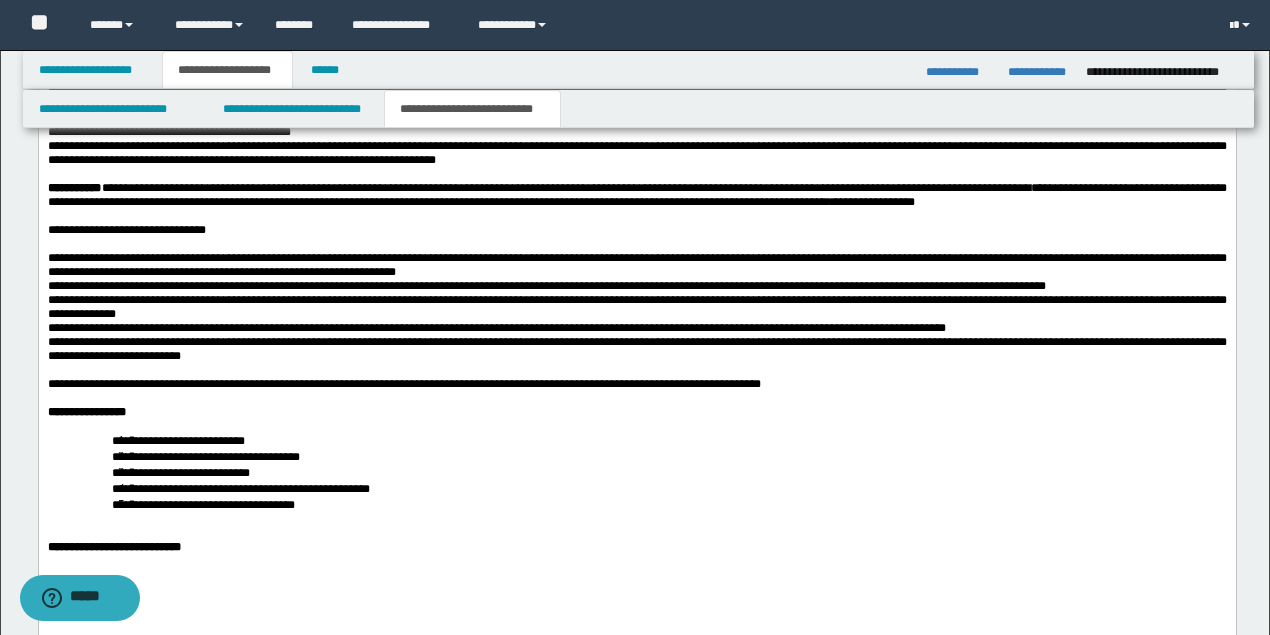 click on "**********" at bounding box center (636, -487) 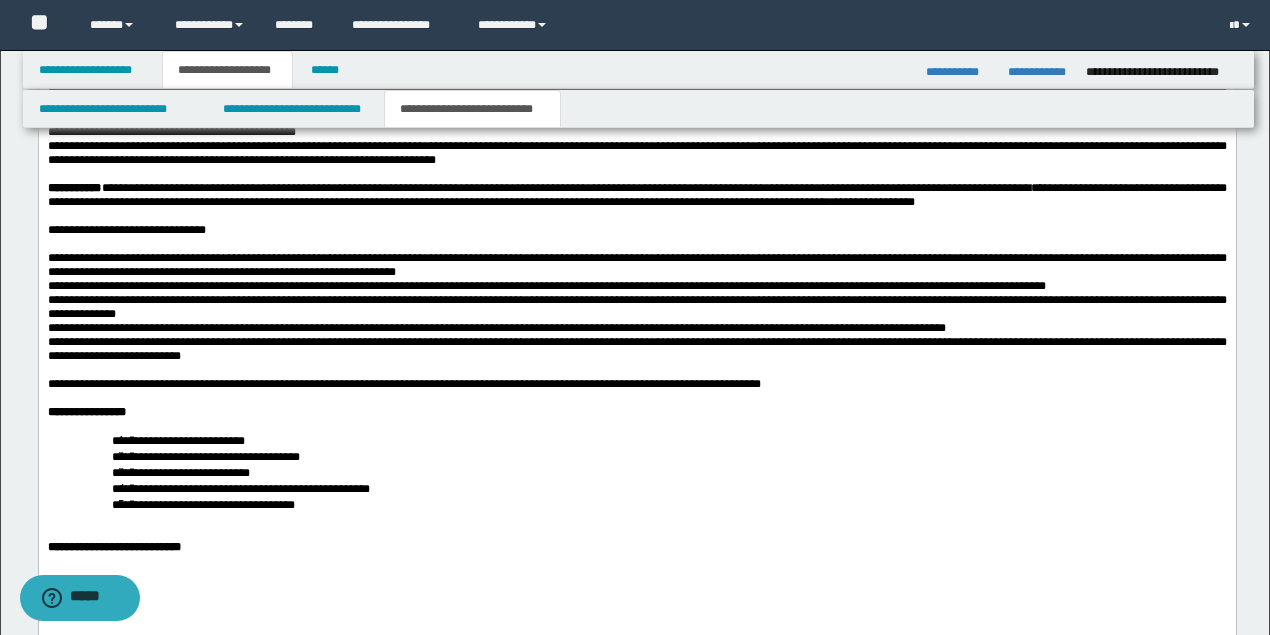 click on "**********" at bounding box center [636, 154] 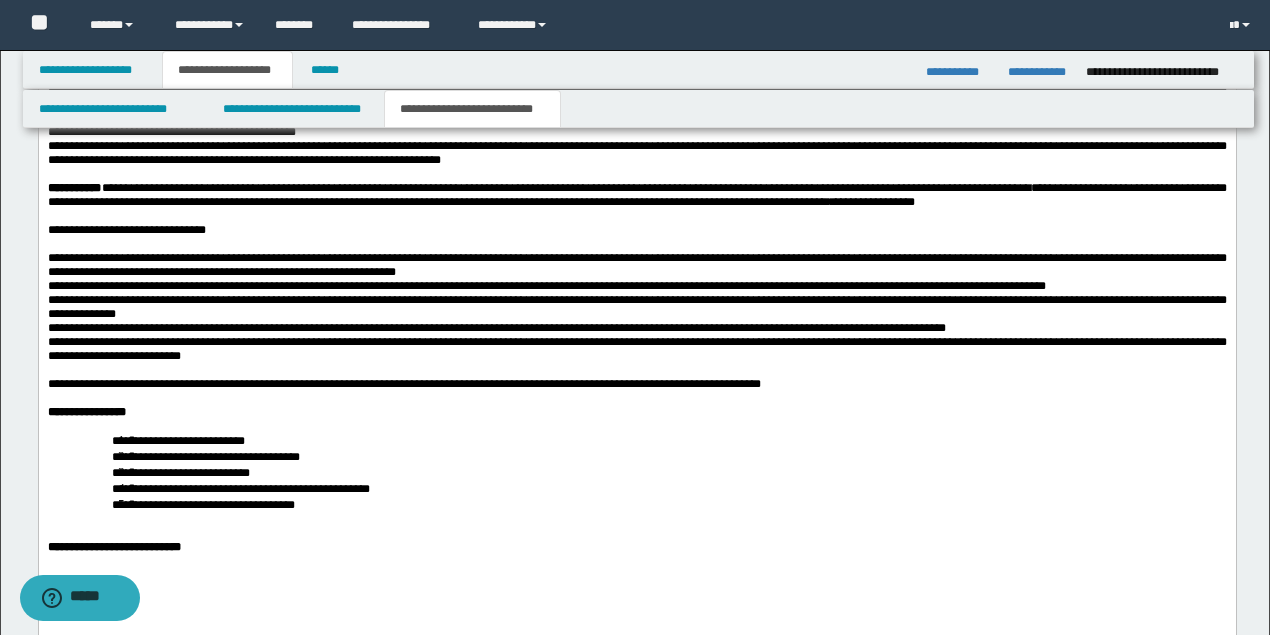 click on "**********" at bounding box center [636, 42] 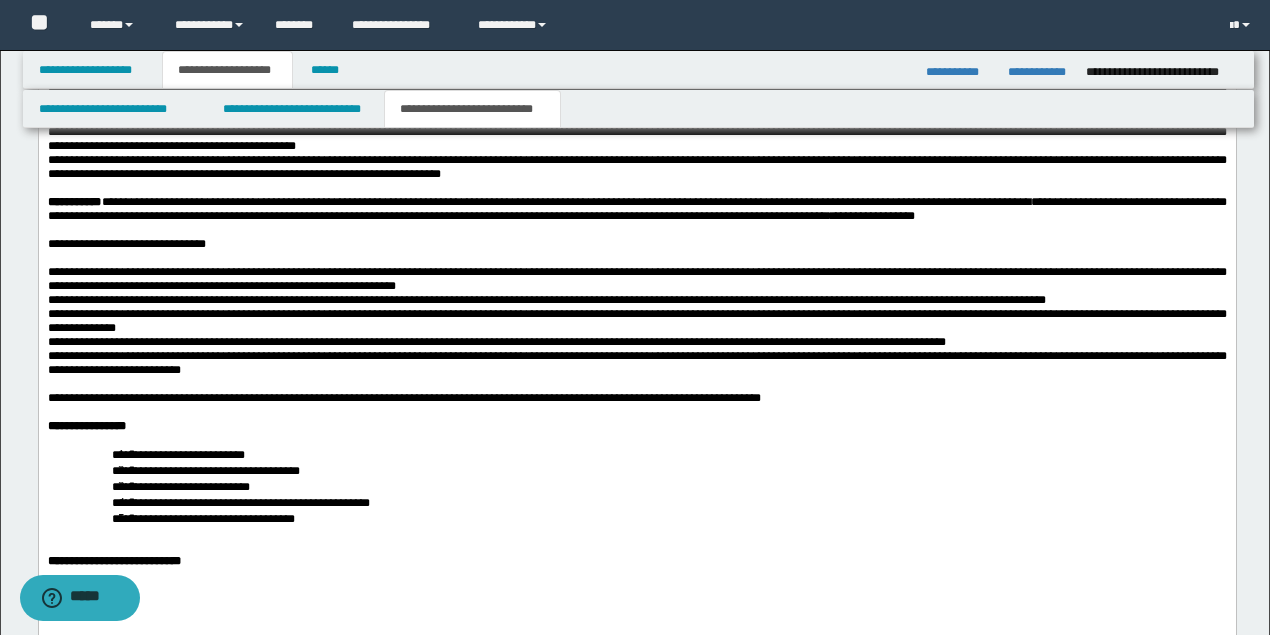 click on "**********" at bounding box center [636, -480] 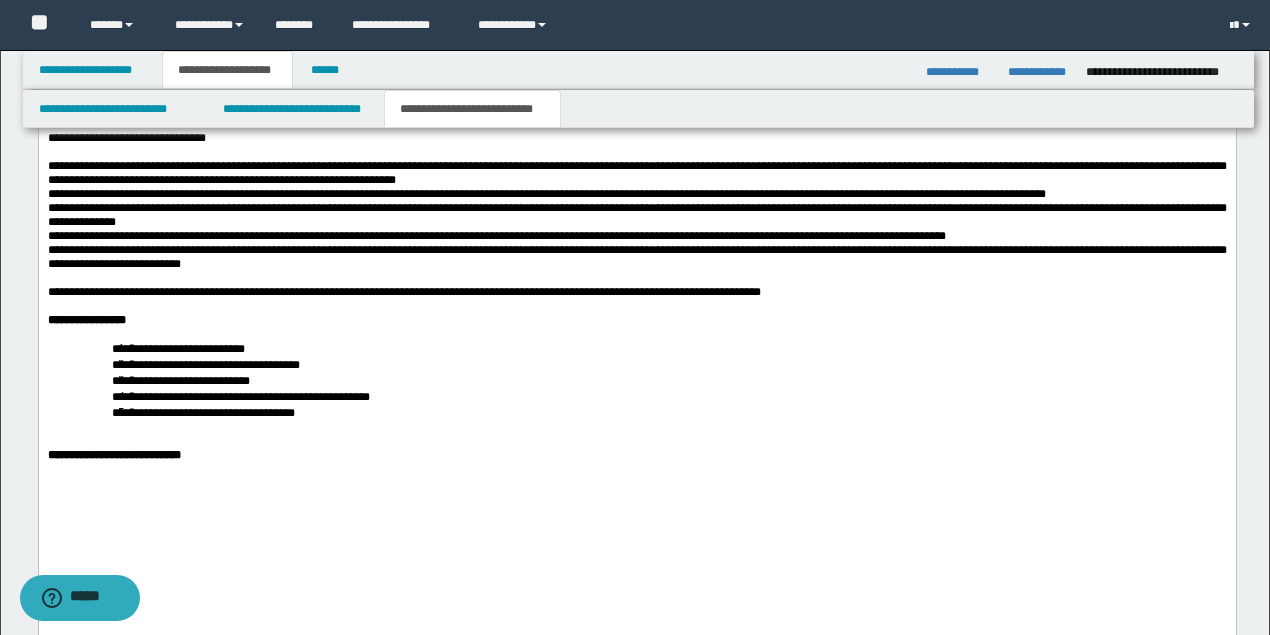 scroll, scrollTop: 3400, scrollLeft: 0, axis: vertical 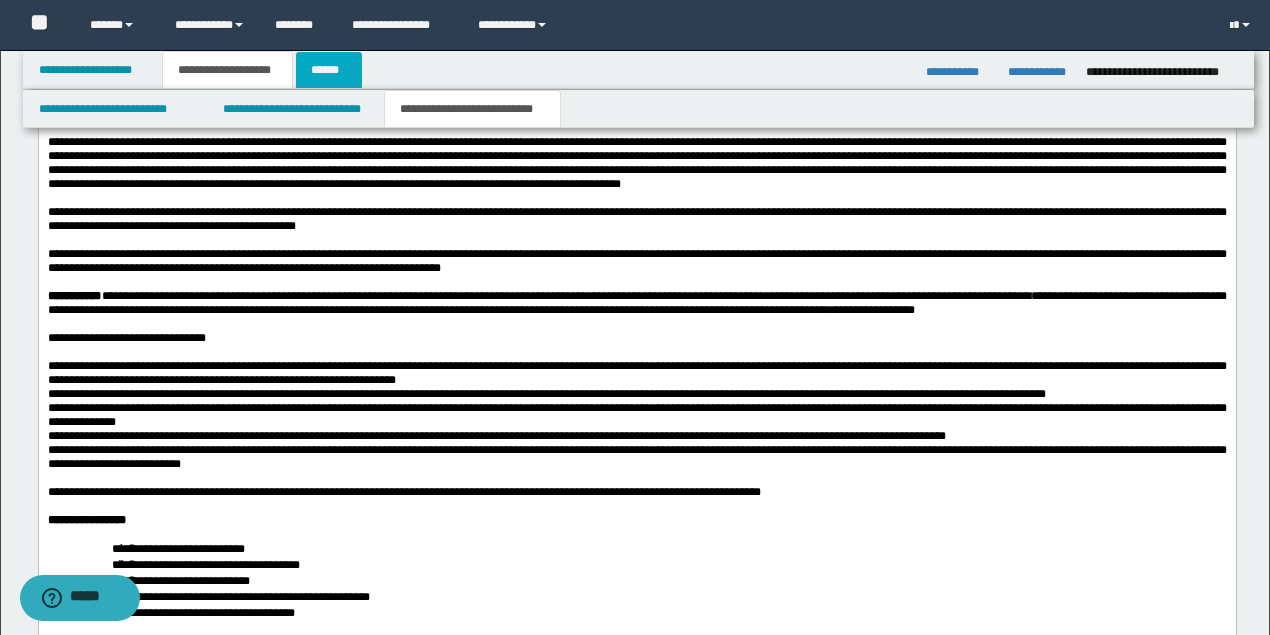 click on "******" at bounding box center (329, 70) 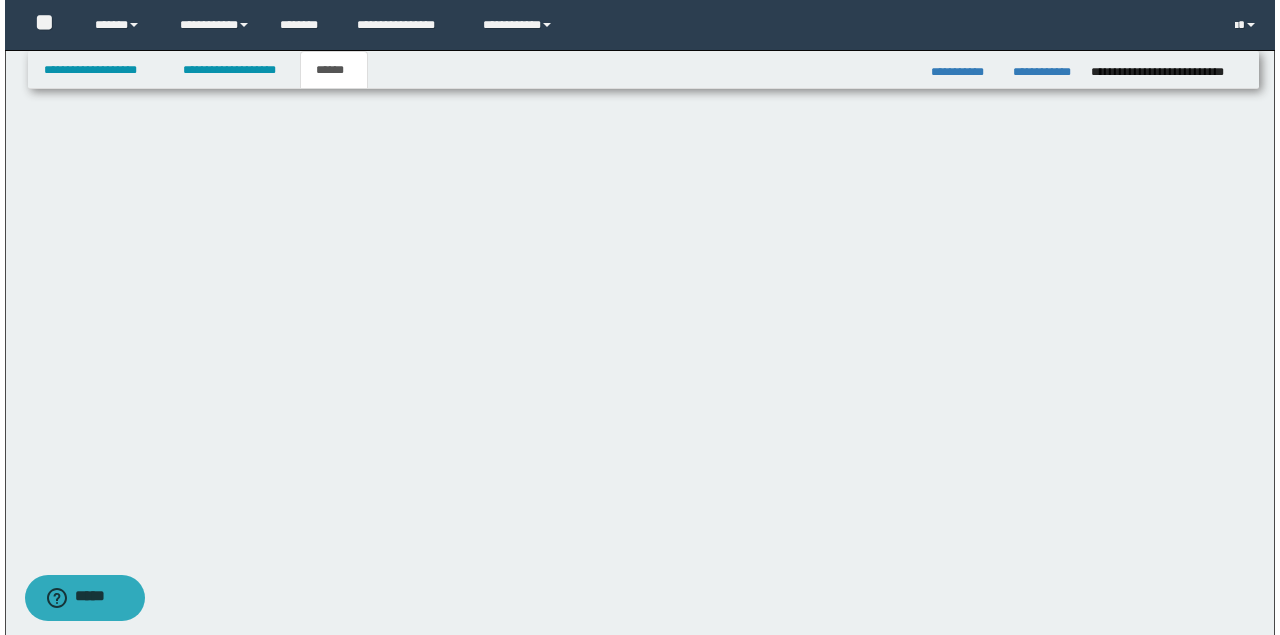 scroll, scrollTop: 0, scrollLeft: 0, axis: both 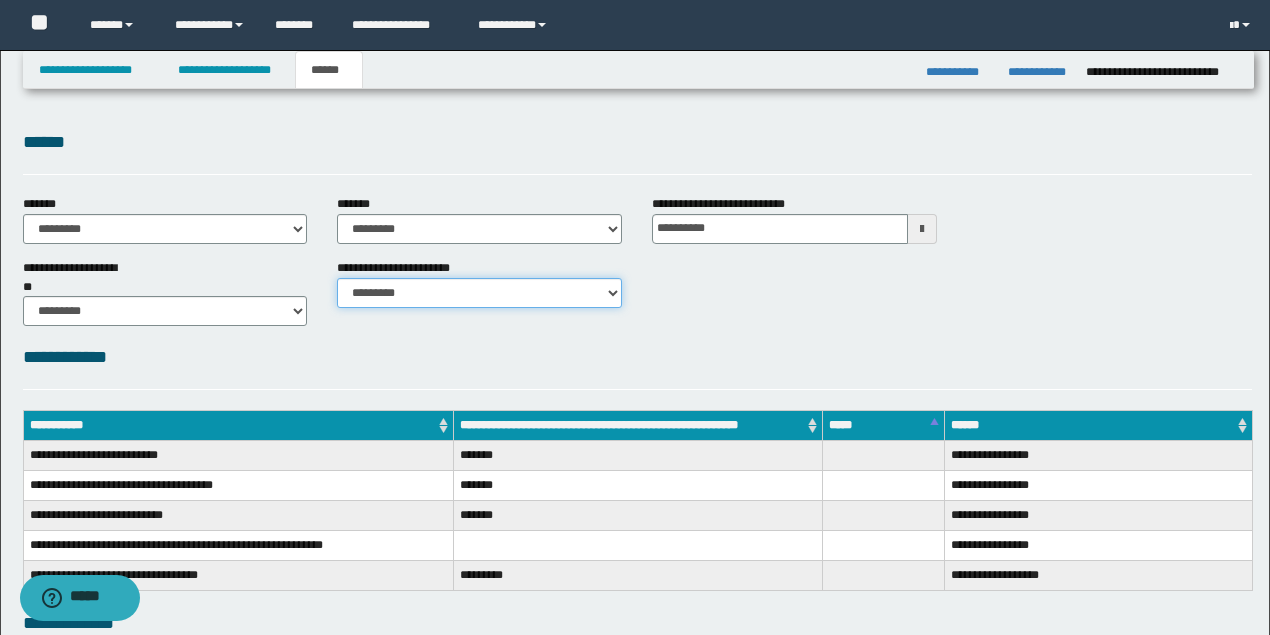click on "*********
*********
*********" at bounding box center (479, 293) 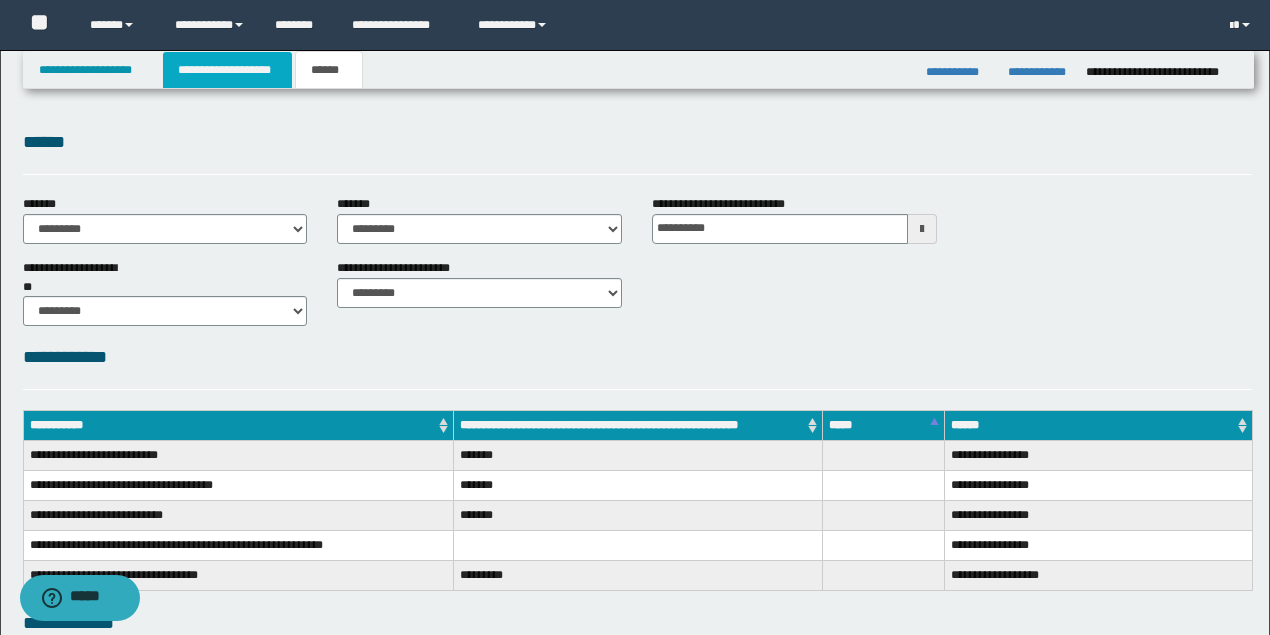 click on "**********" at bounding box center (227, 70) 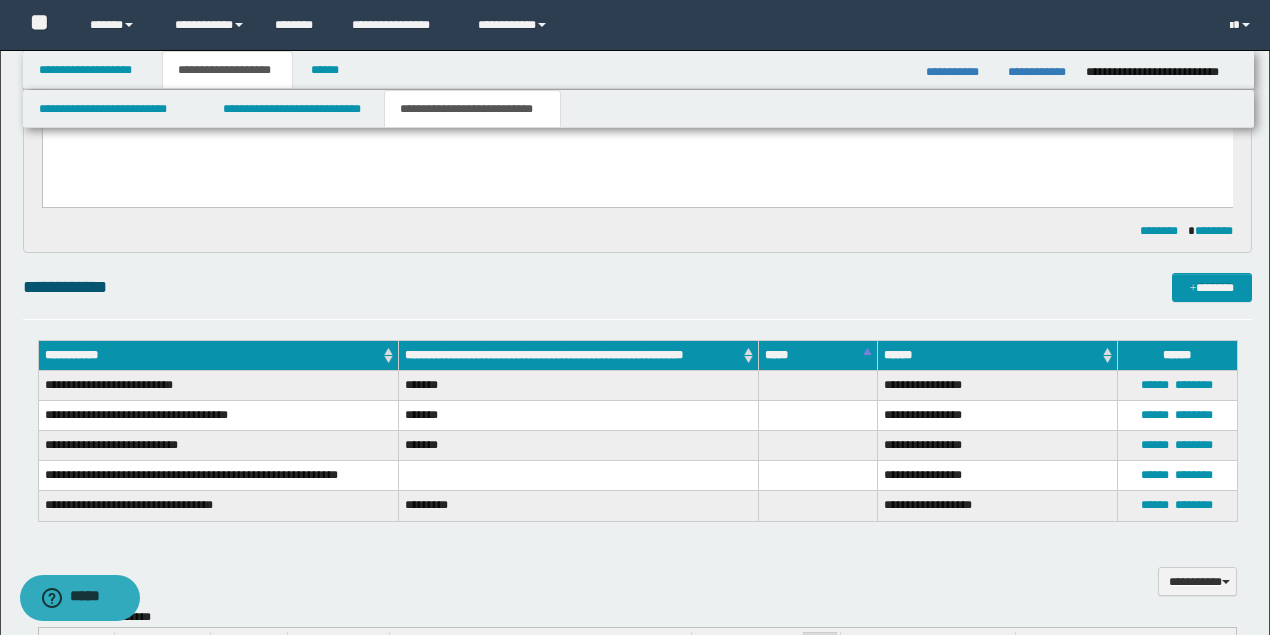 scroll, scrollTop: 1333, scrollLeft: 0, axis: vertical 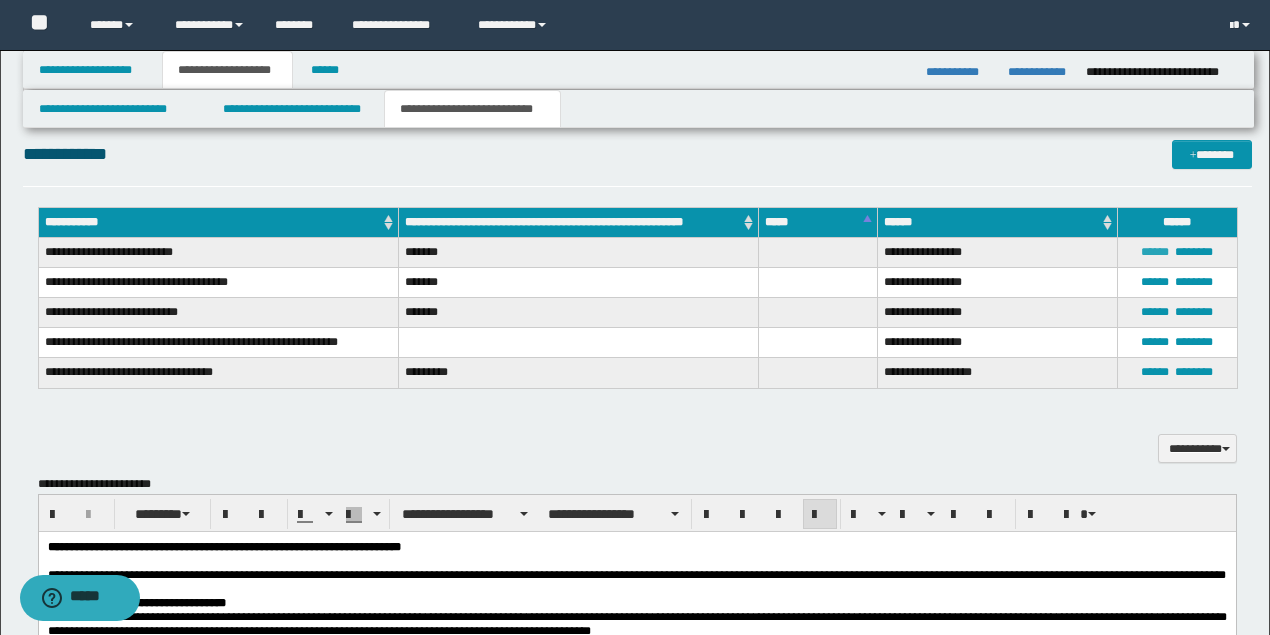 click on "******" at bounding box center (1155, 252) 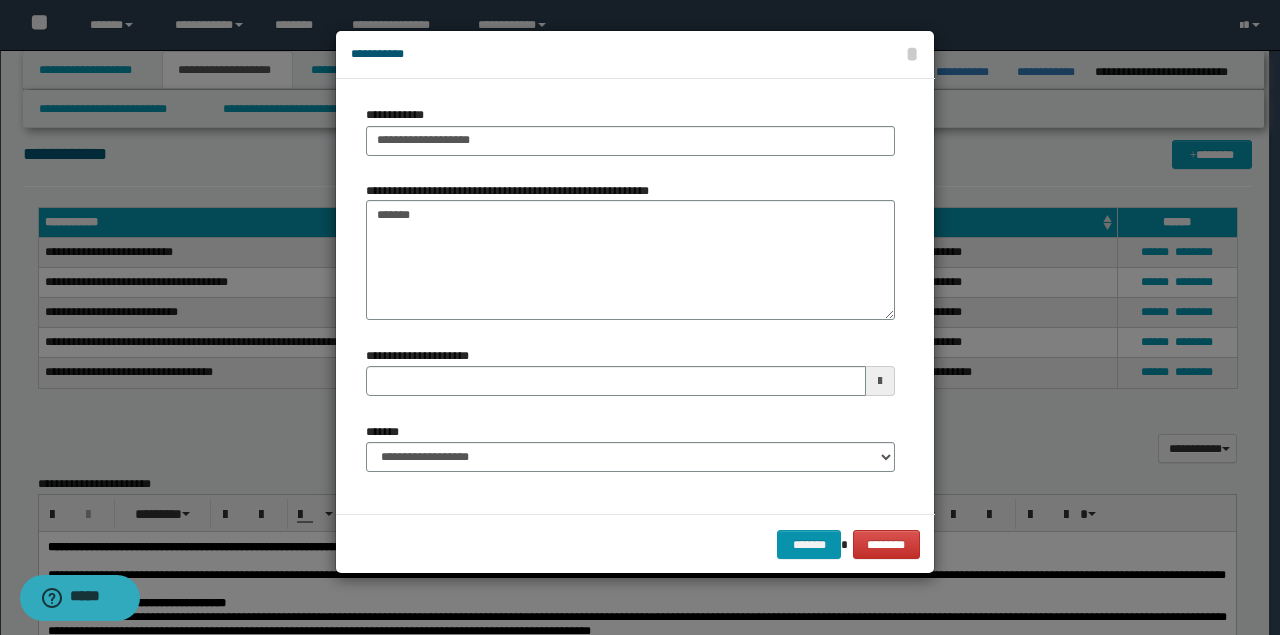 type 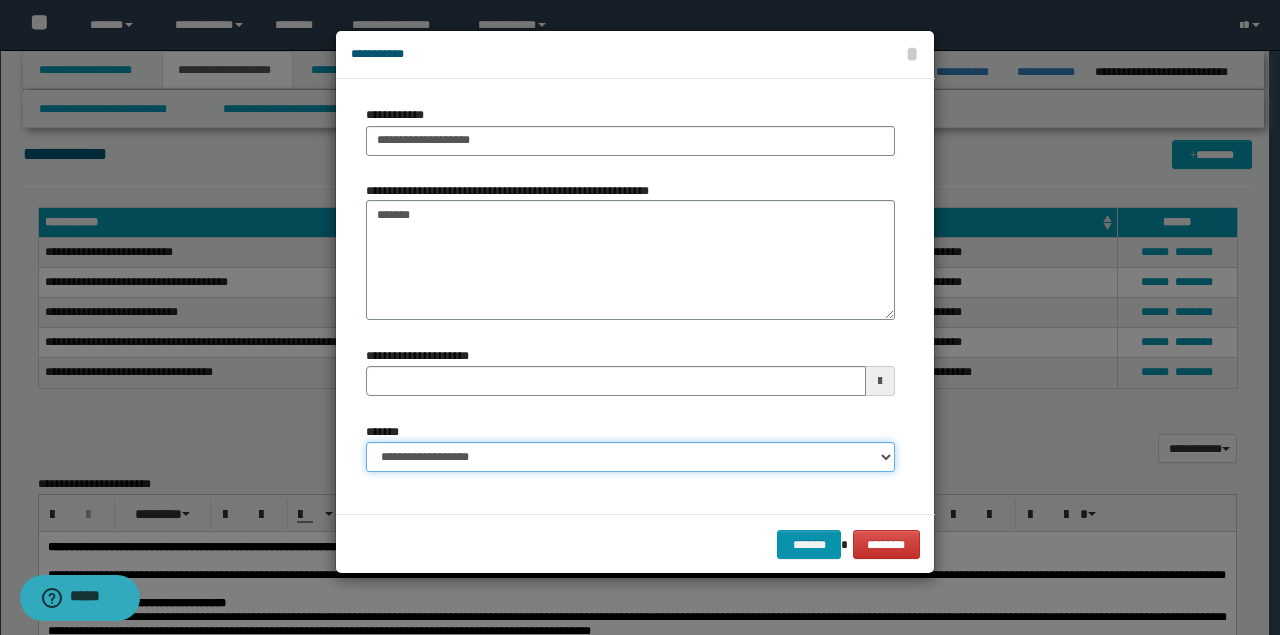 click on "**********" at bounding box center [630, 457] 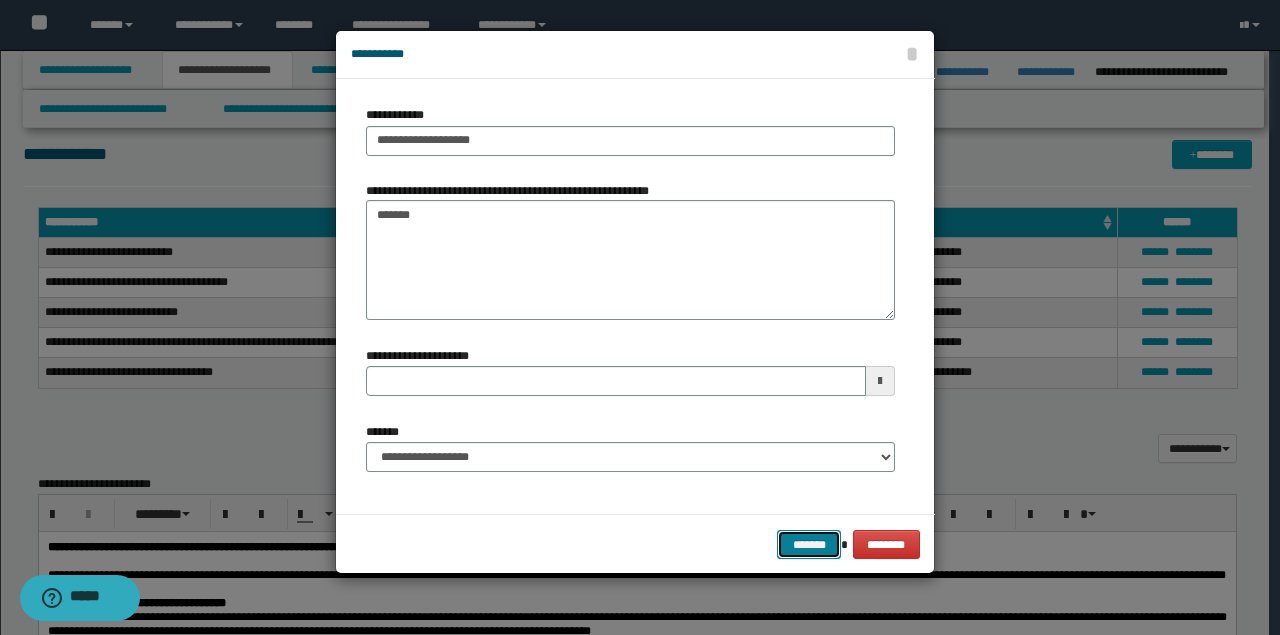 click on "*******" at bounding box center [809, 544] 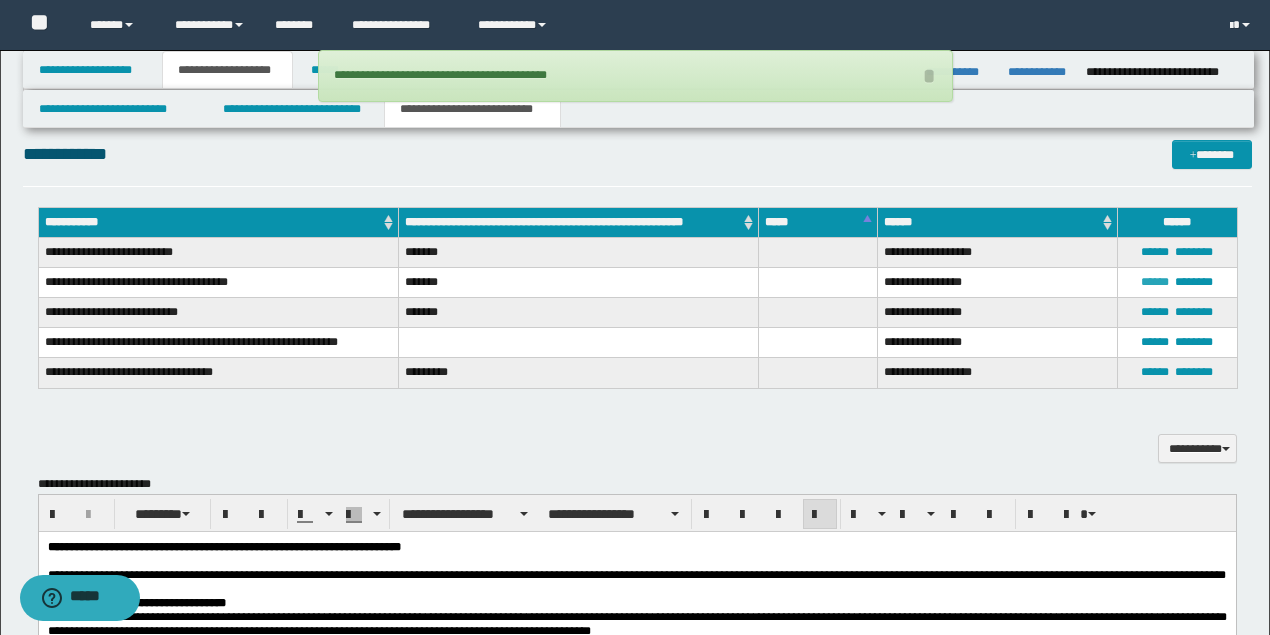 click on "******" at bounding box center [1155, 282] 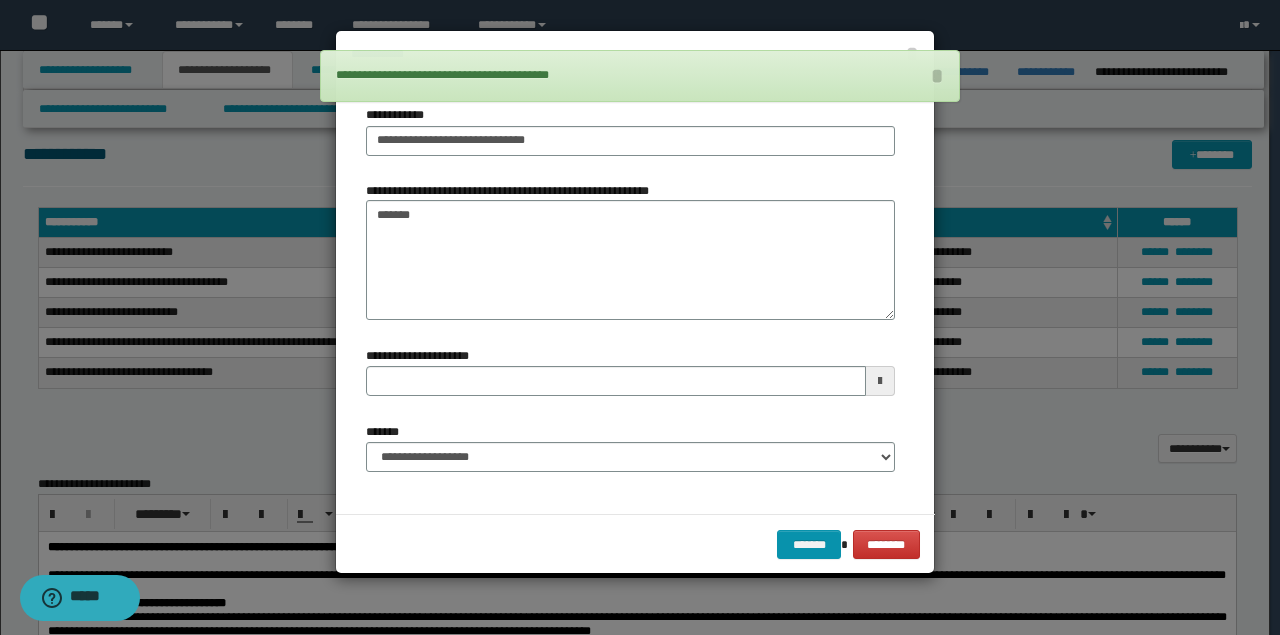 type 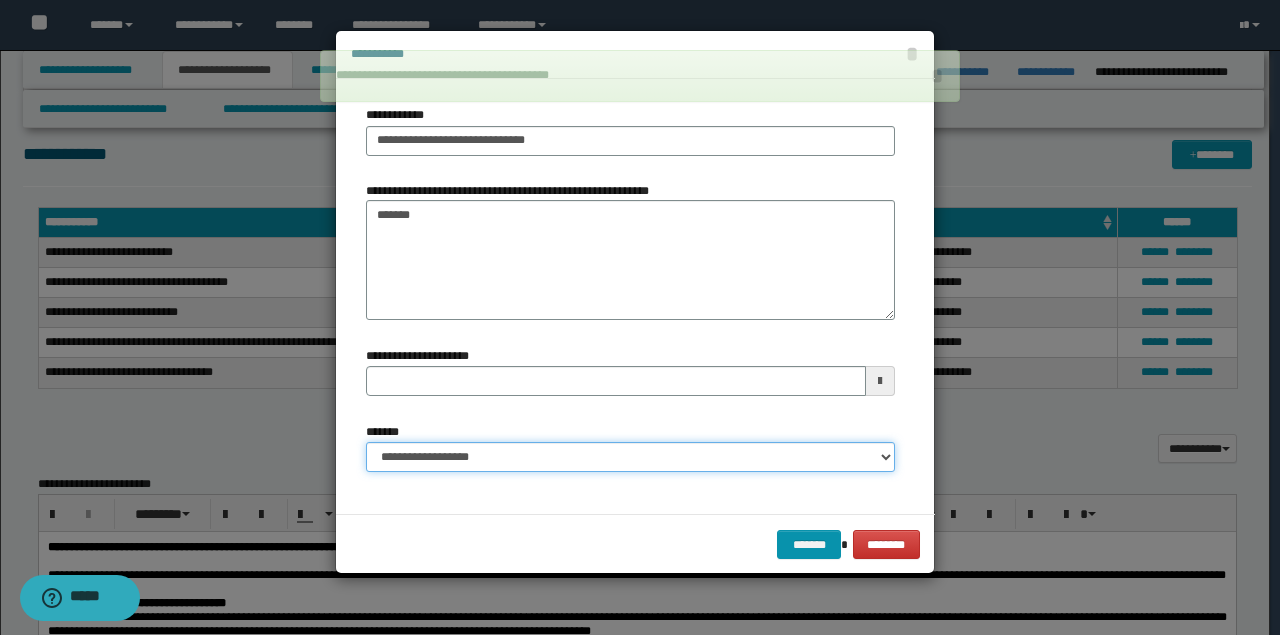 click on "**********" at bounding box center (630, 457) 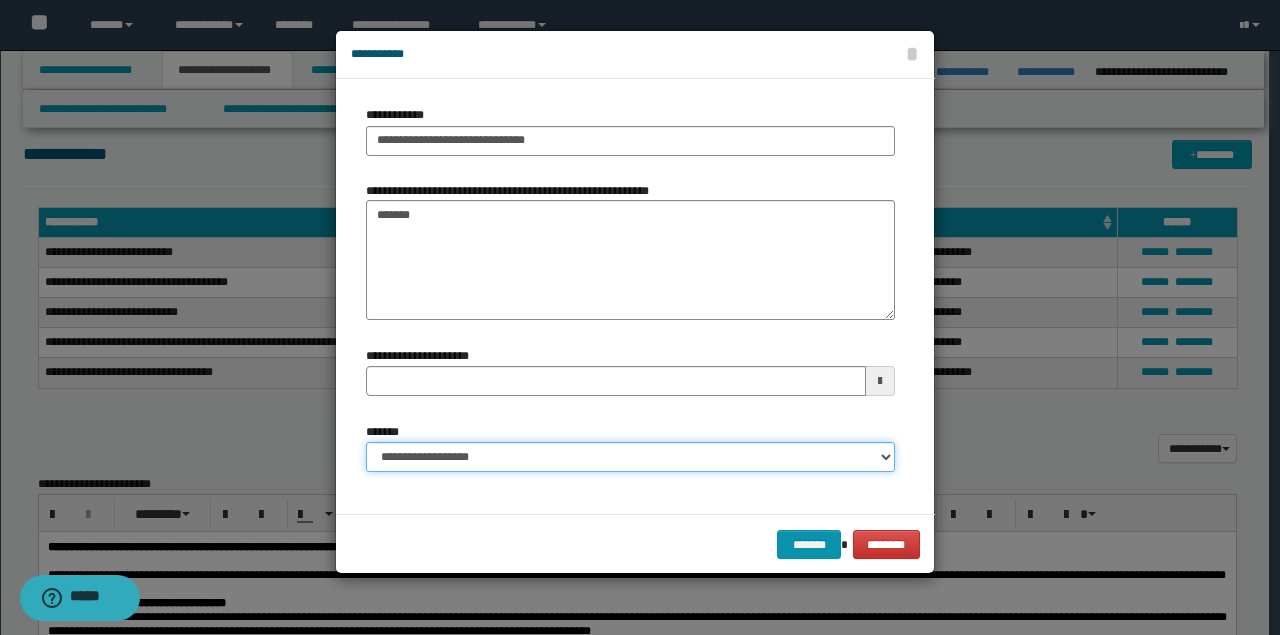 select on "*" 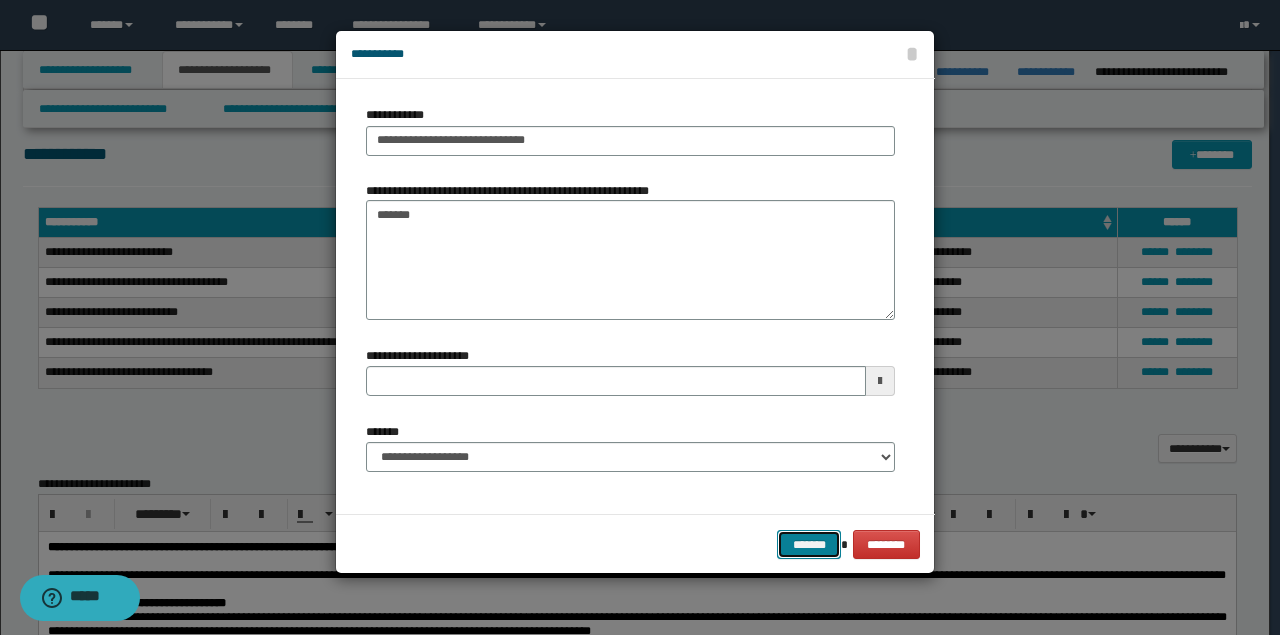 click on "*******" at bounding box center (809, 544) 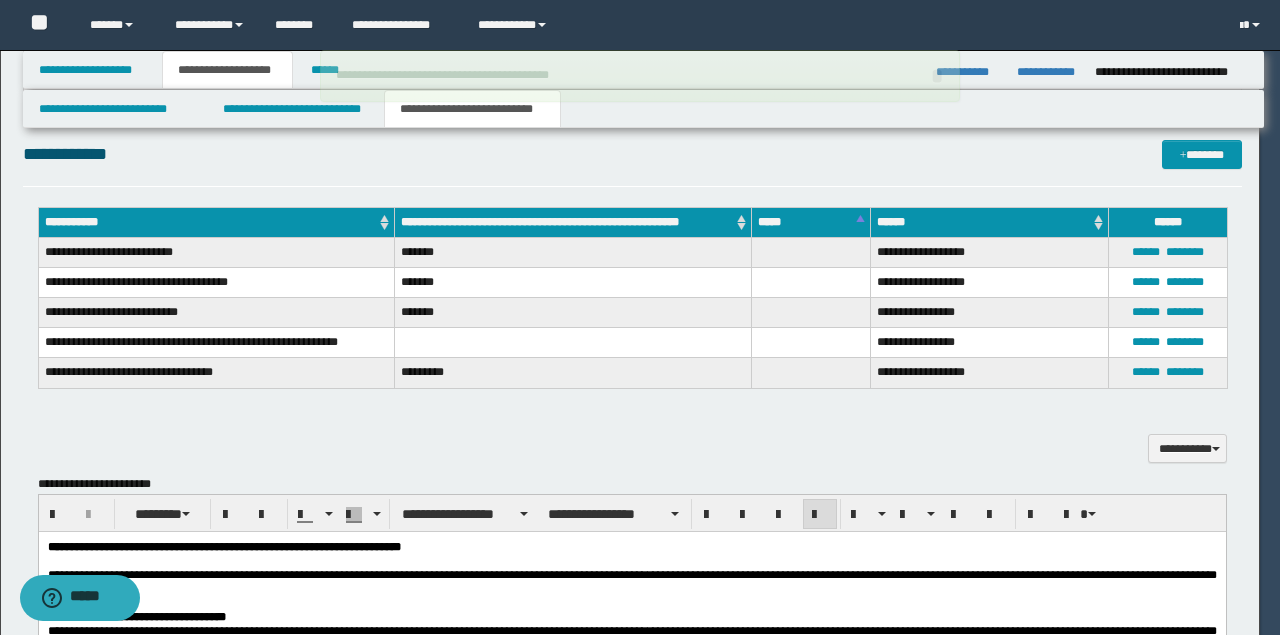 type 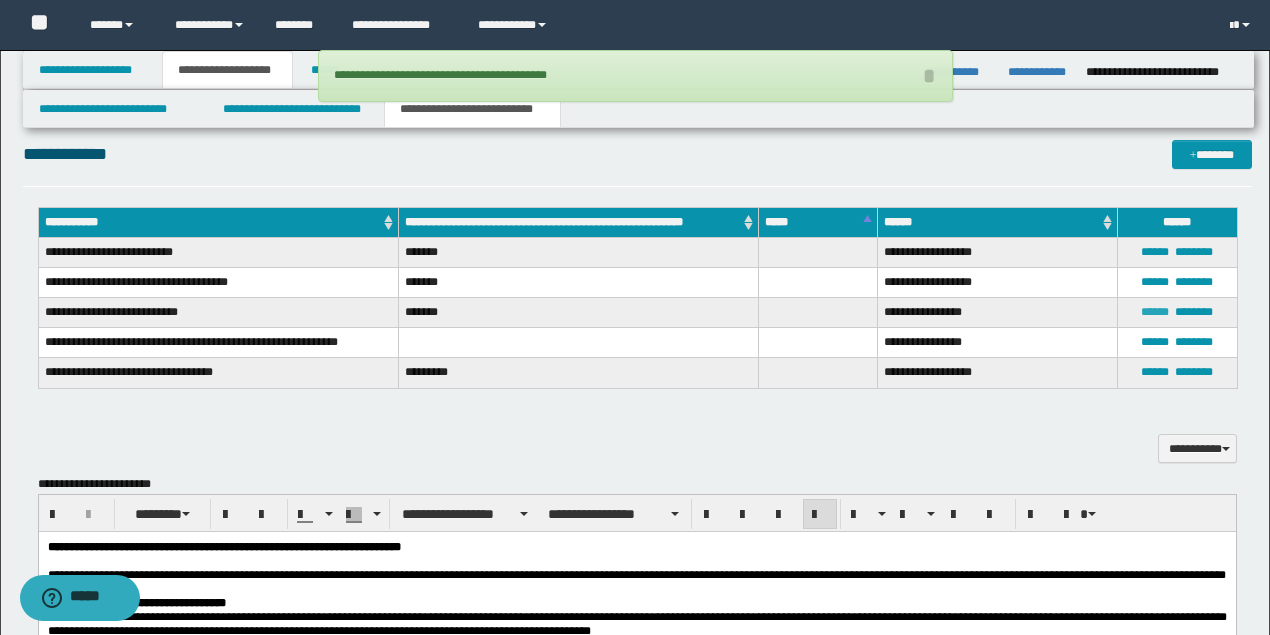 click on "******" at bounding box center [1155, 312] 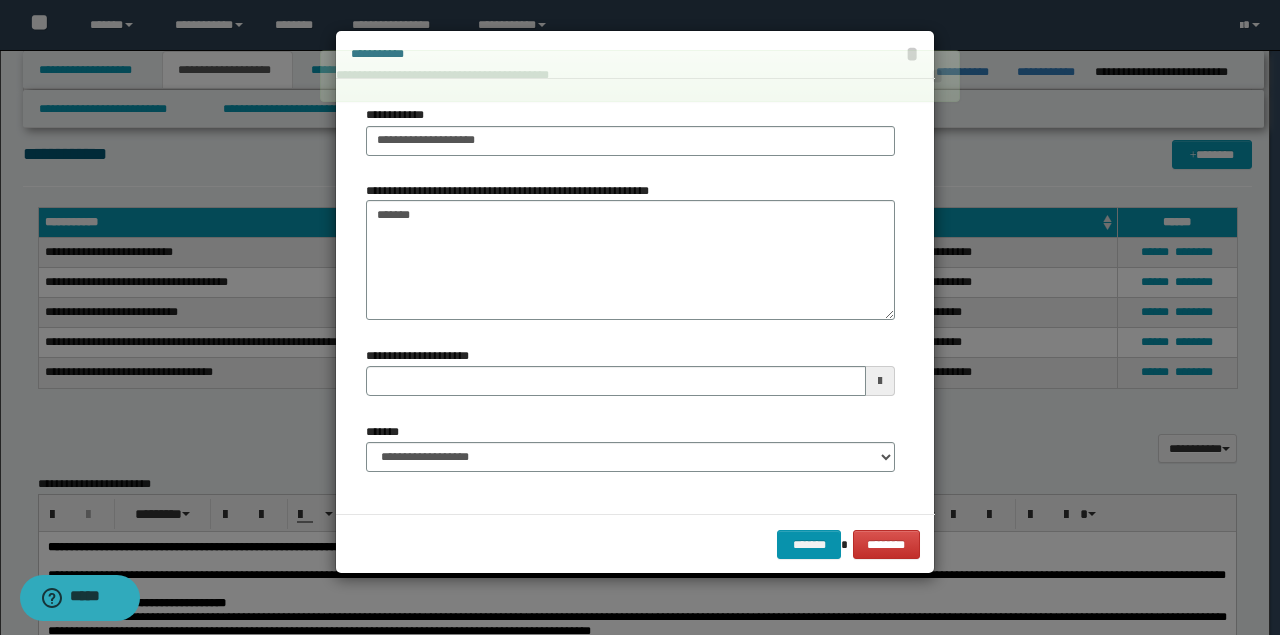 type 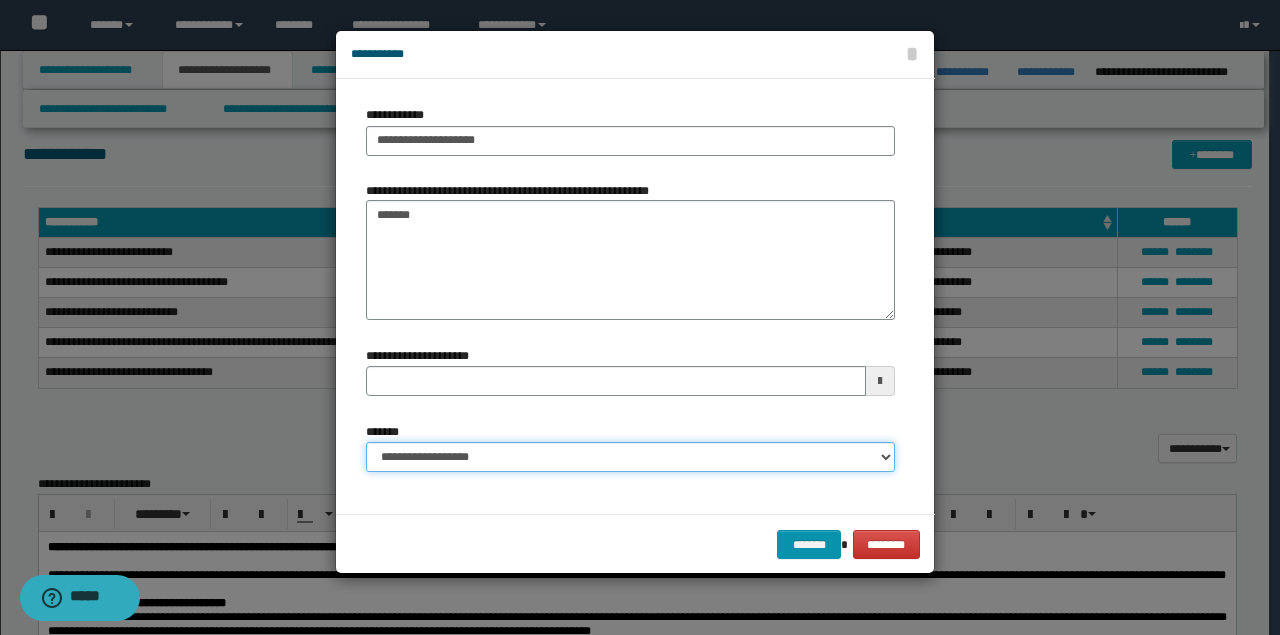 click on "**********" at bounding box center [630, 457] 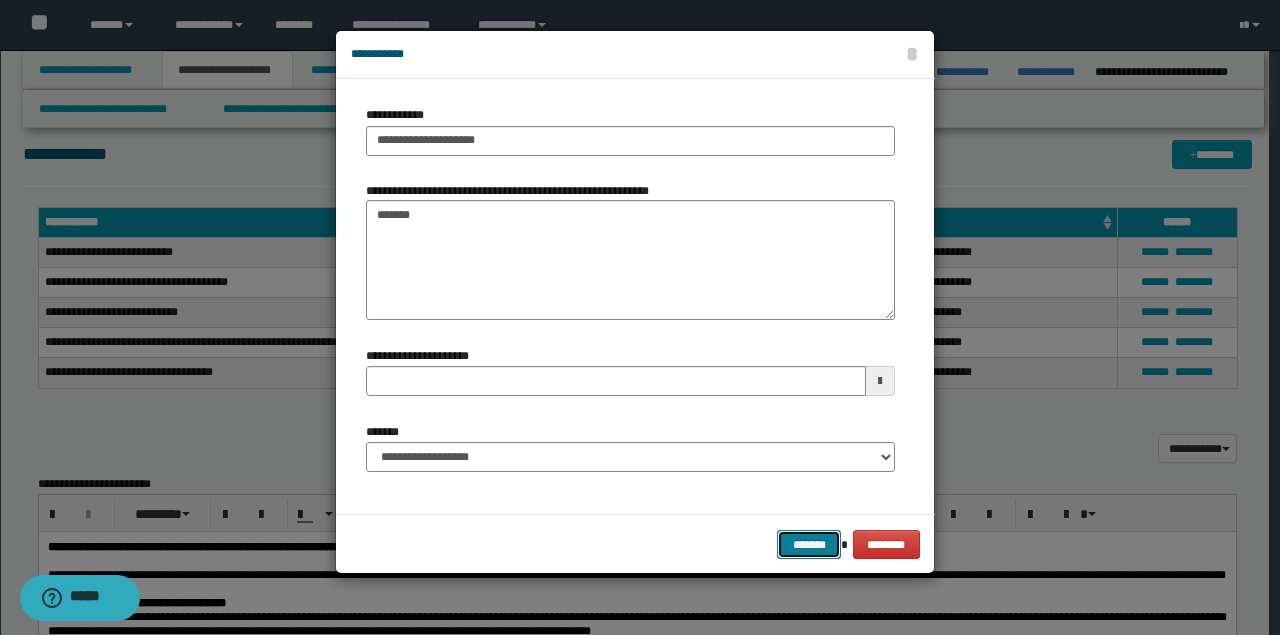 click on "*******" at bounding box center (809, 544) 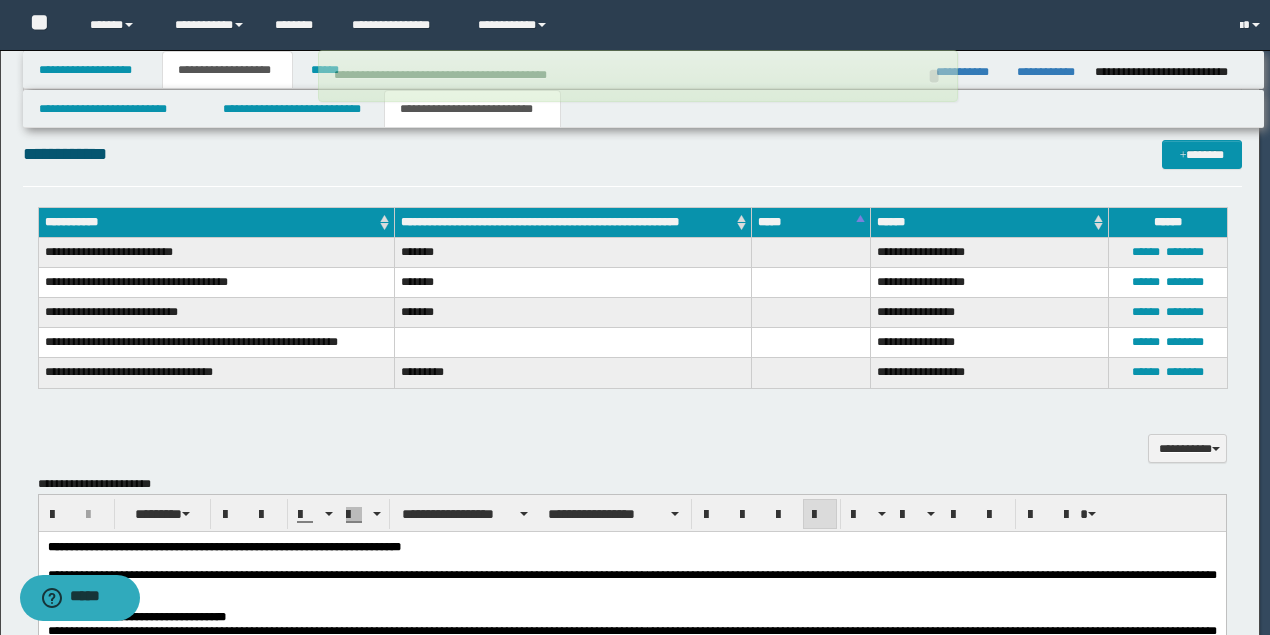 type 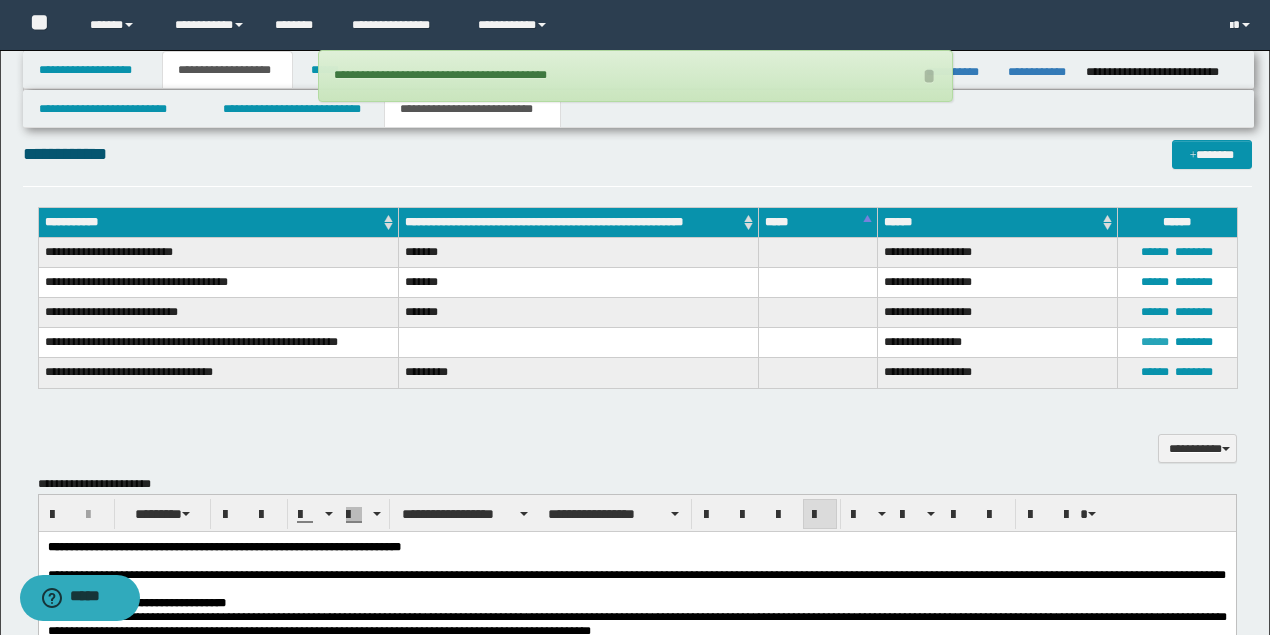 click on "******" at bounding box center [1155, 342] 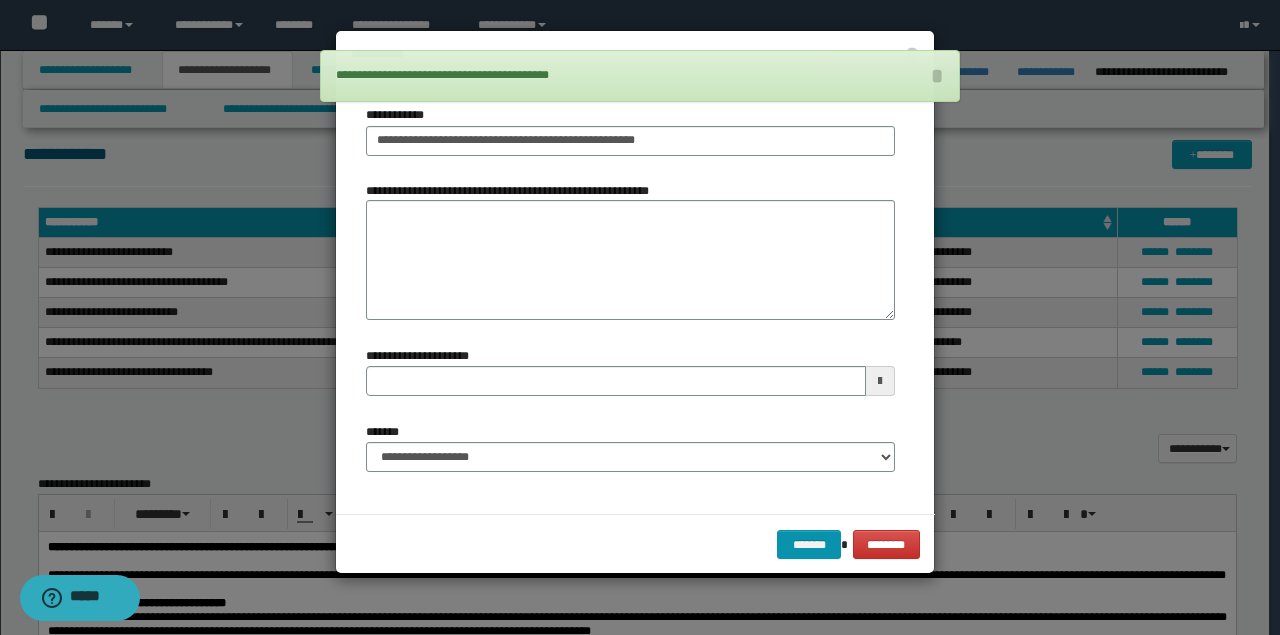 type 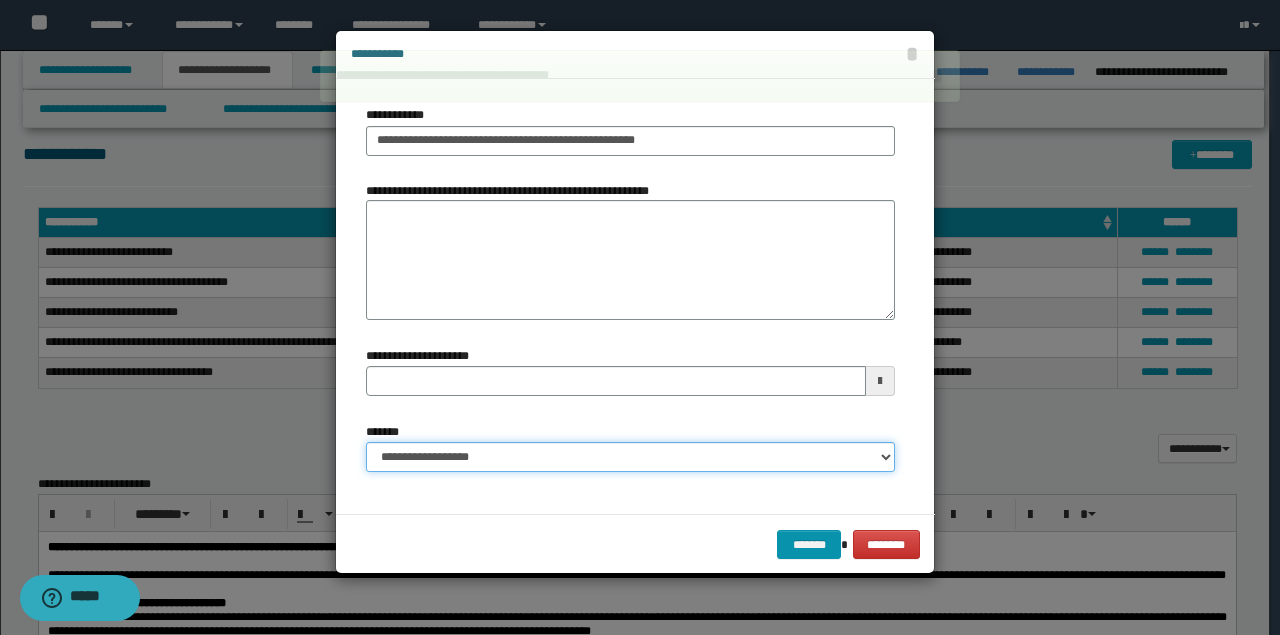 click on "**********" at bounding box center [630, 457] 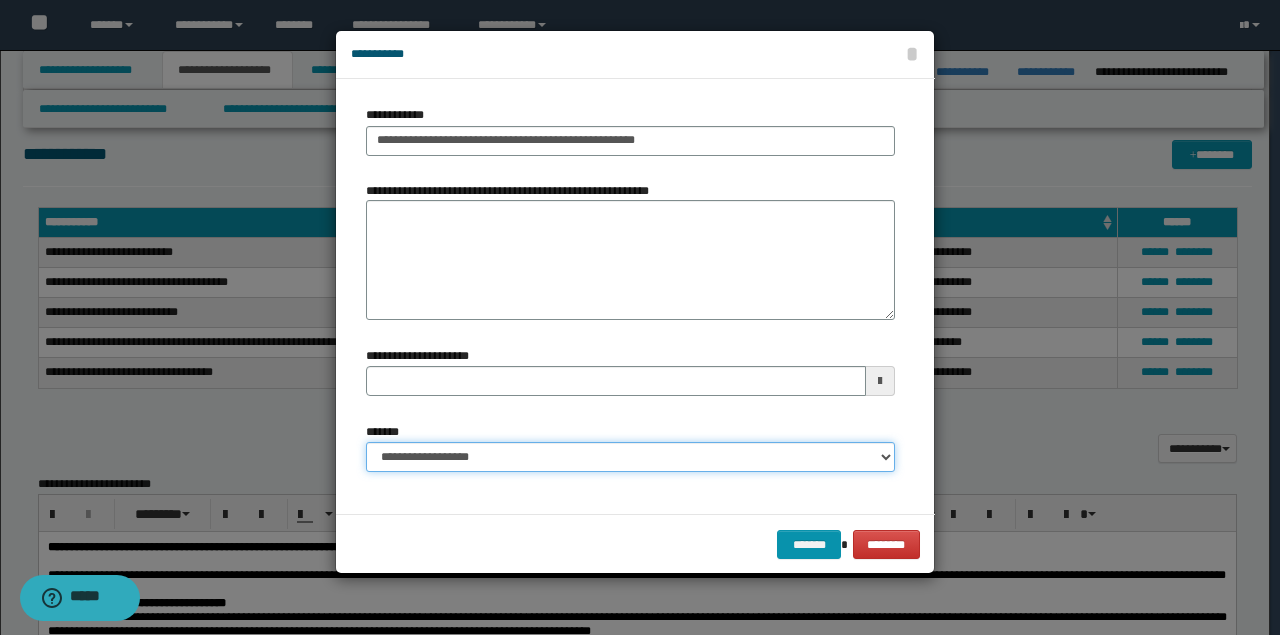 select on "*" 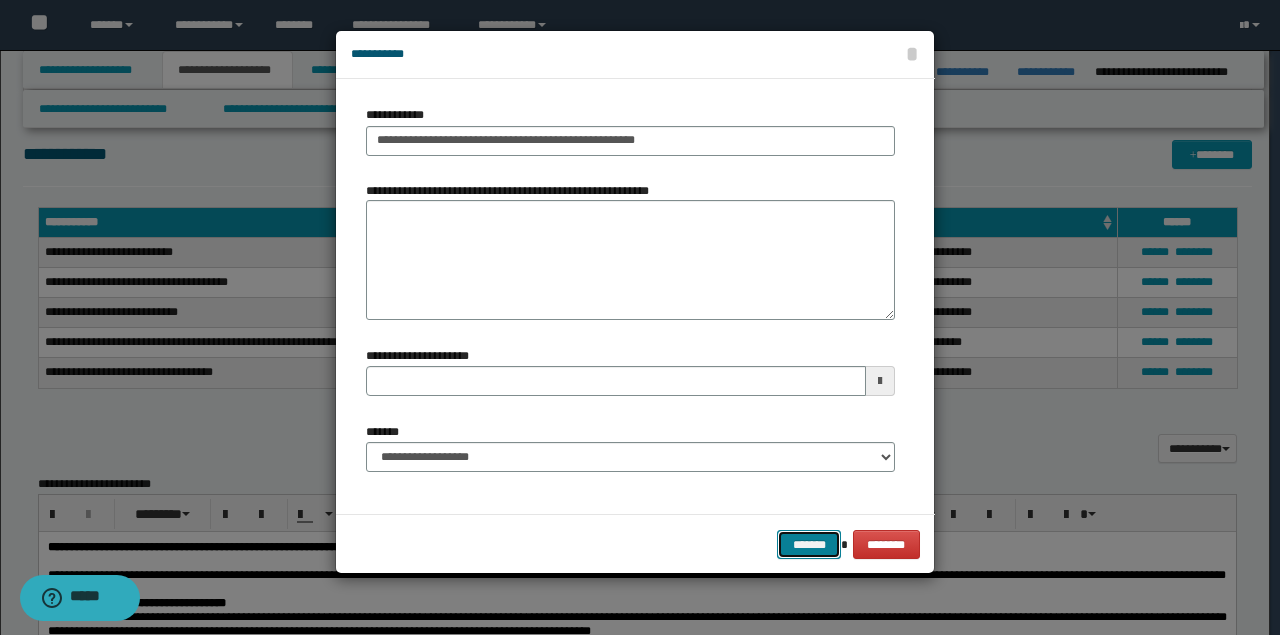 click on "*******" at bounding box center [809, 544] 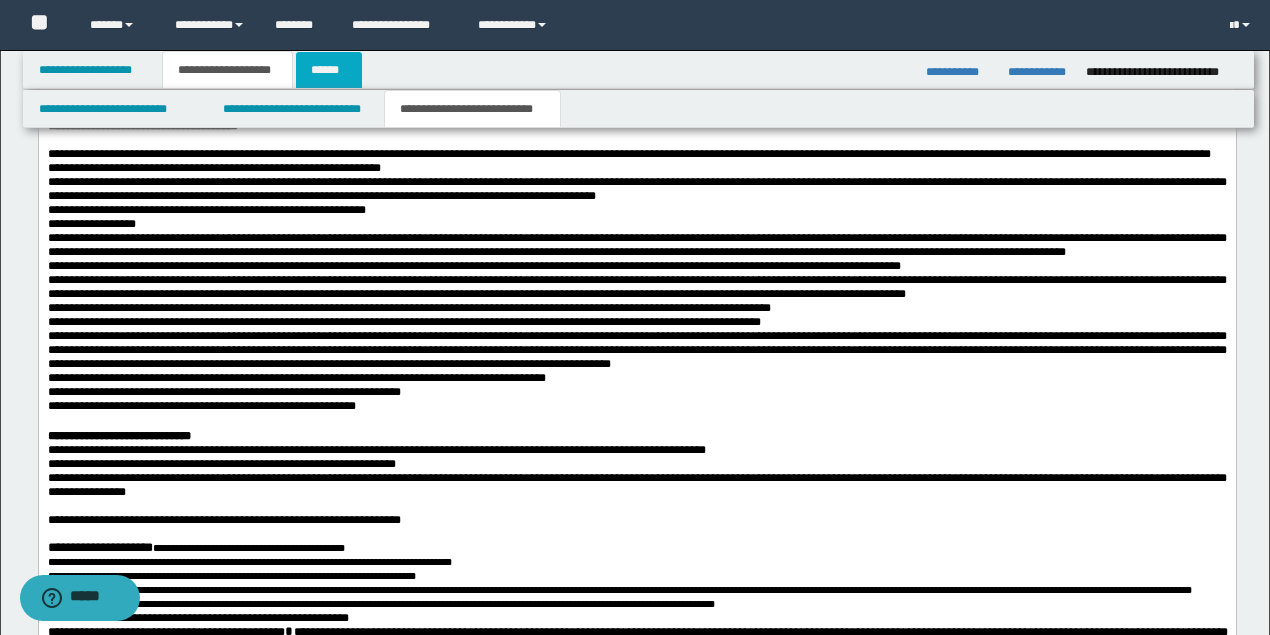 click on "******" at bounding box center (329, 70) 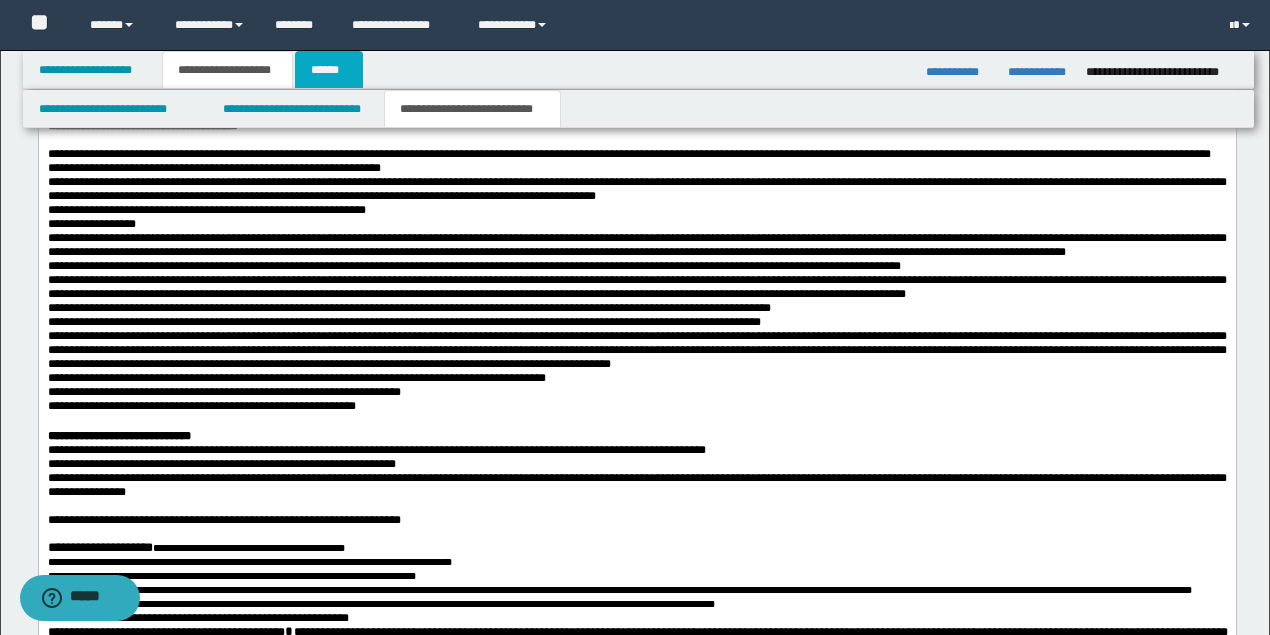 scroll, scrollTop: 346, scrollLeft: 0, axis: vertical 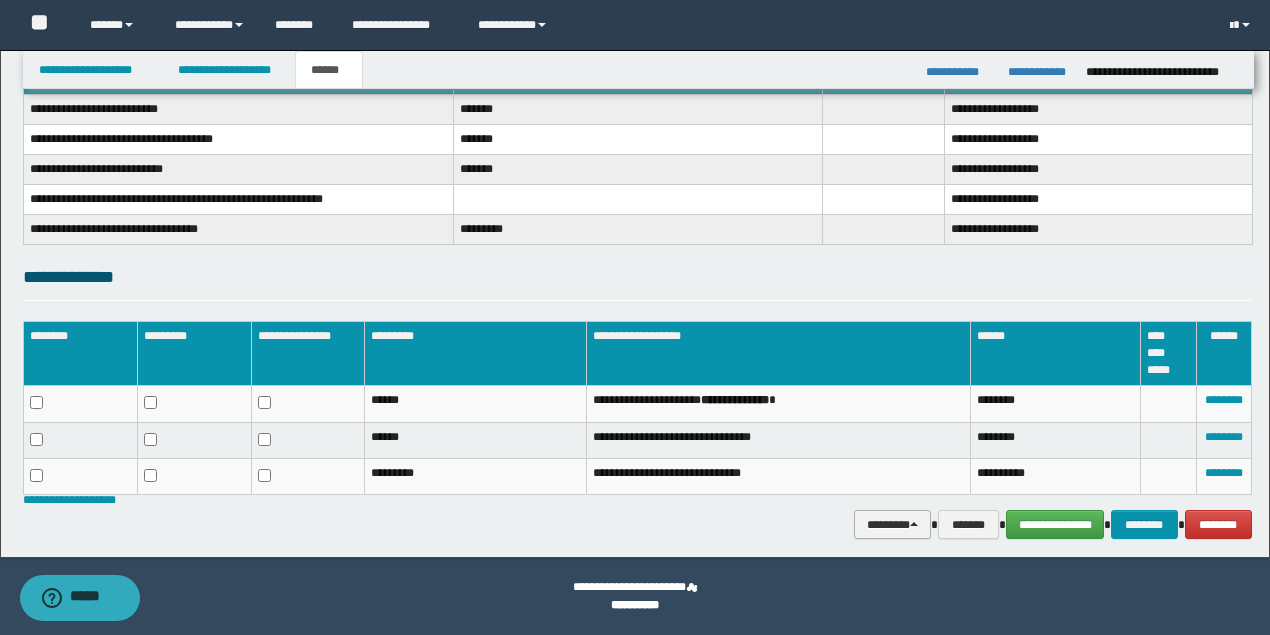click on "********" at bounding box center (893, 524) 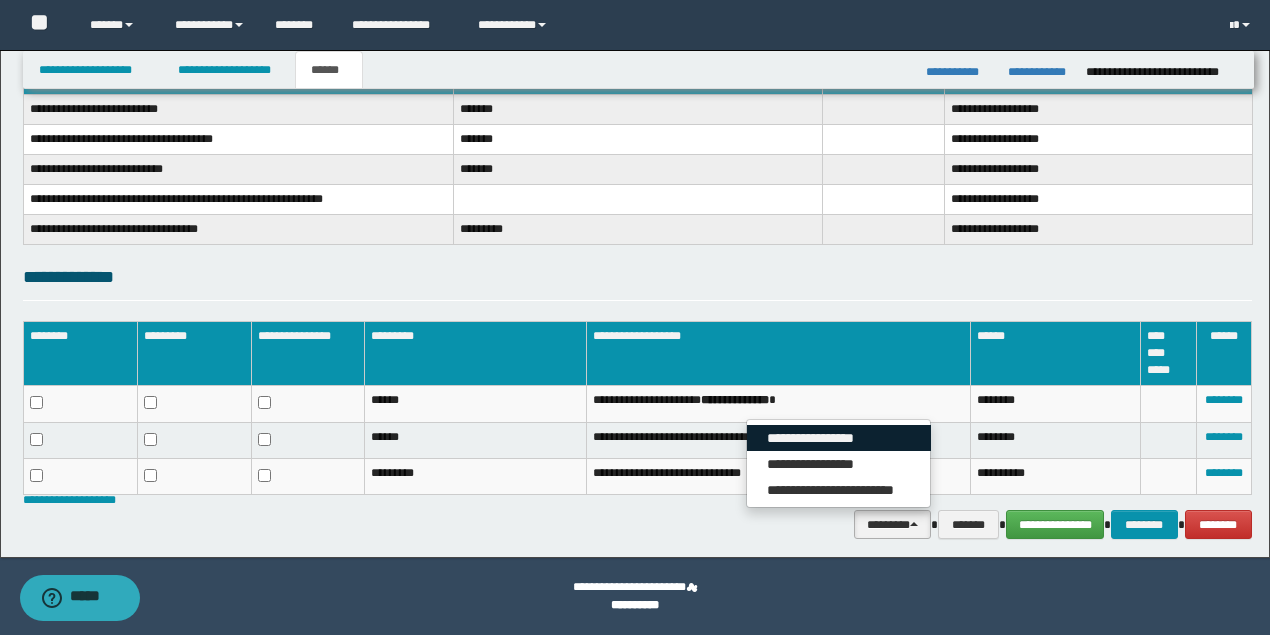 click on "**********" at bounding box center [839, 438] 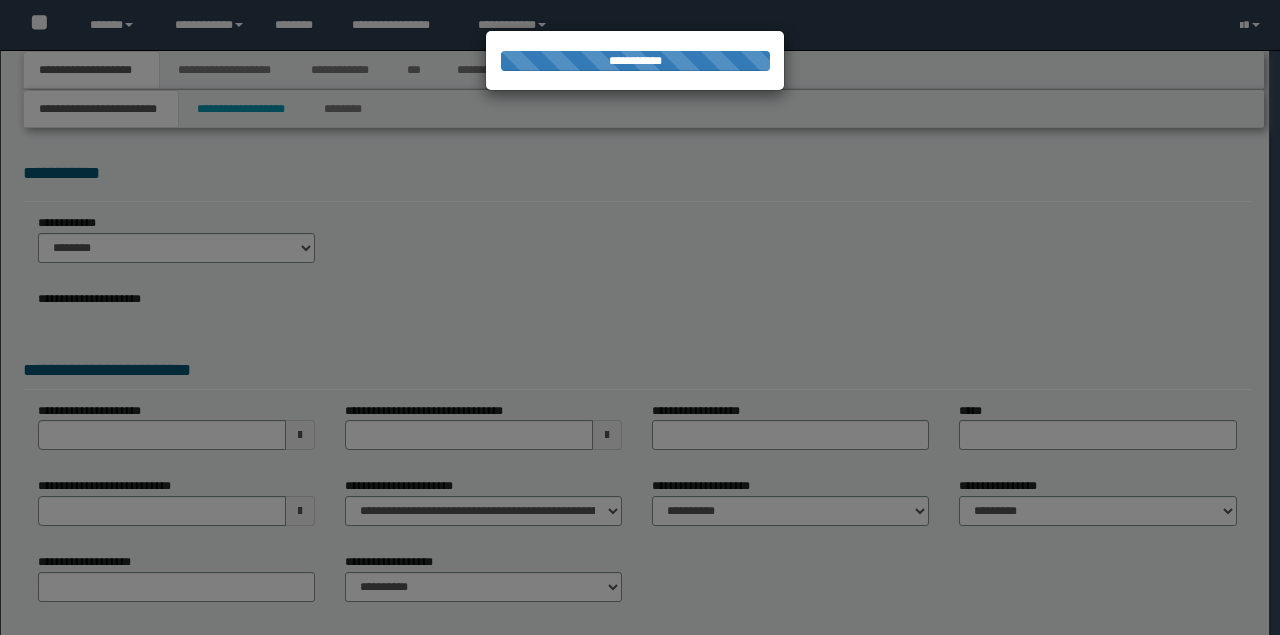 scroll, scrollTop: 0, scrollLeft: 0, axis: both 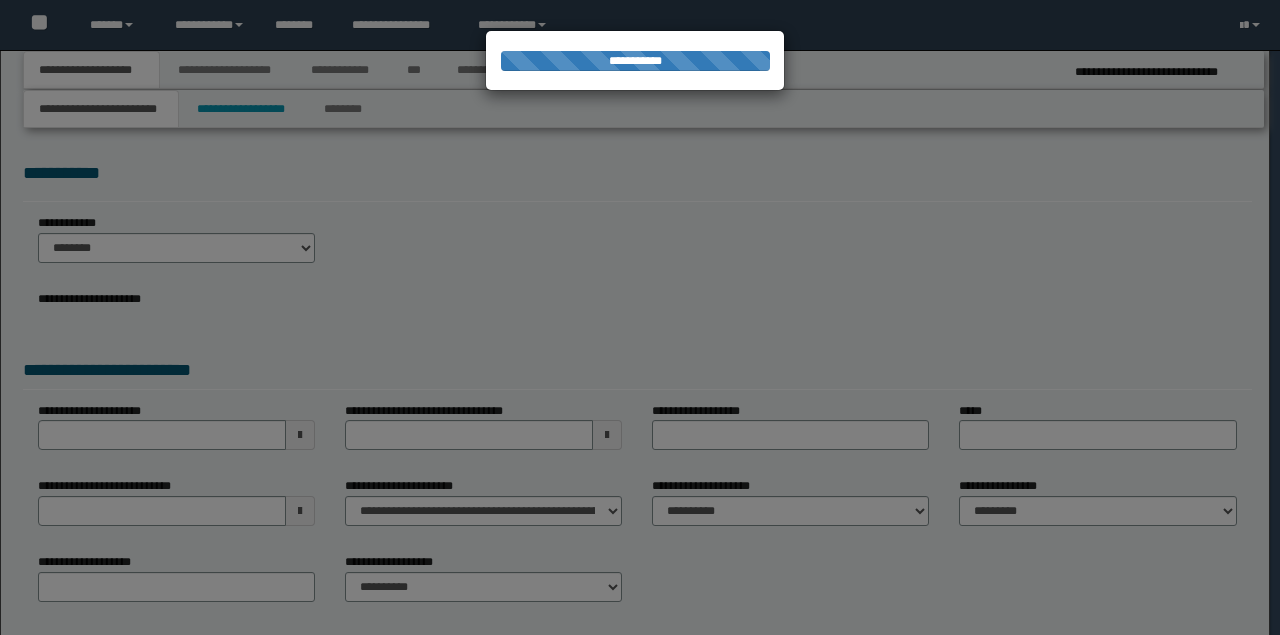 select on "*" 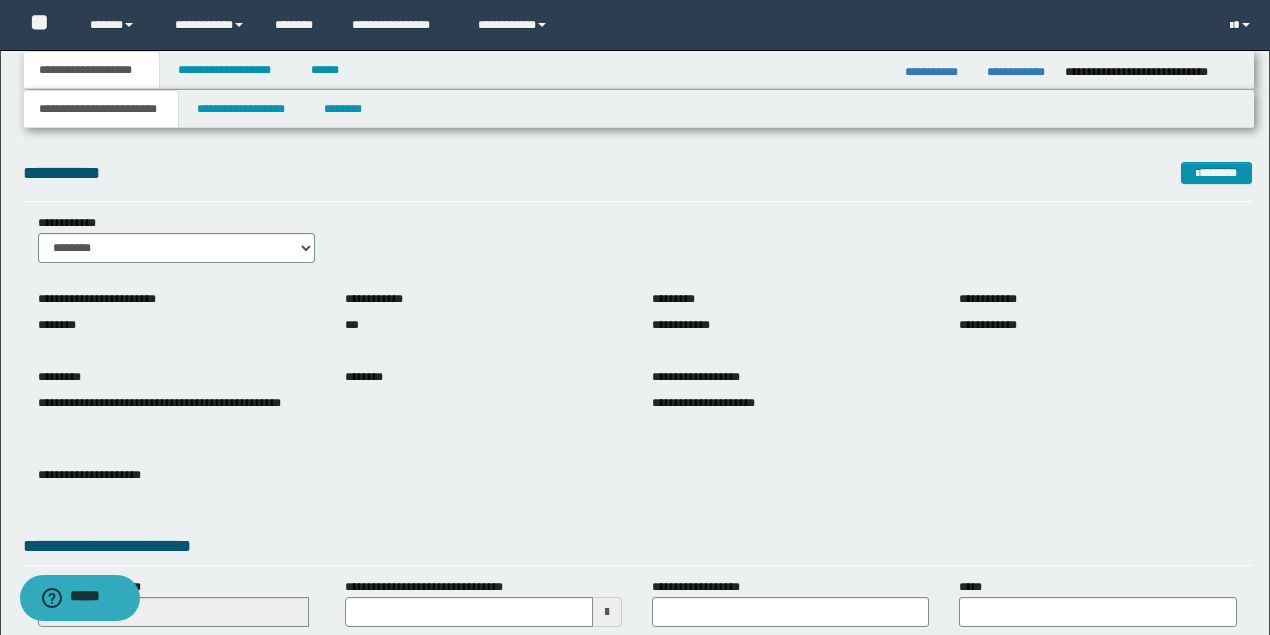 click on "**********" at bounding box center [92, 70] 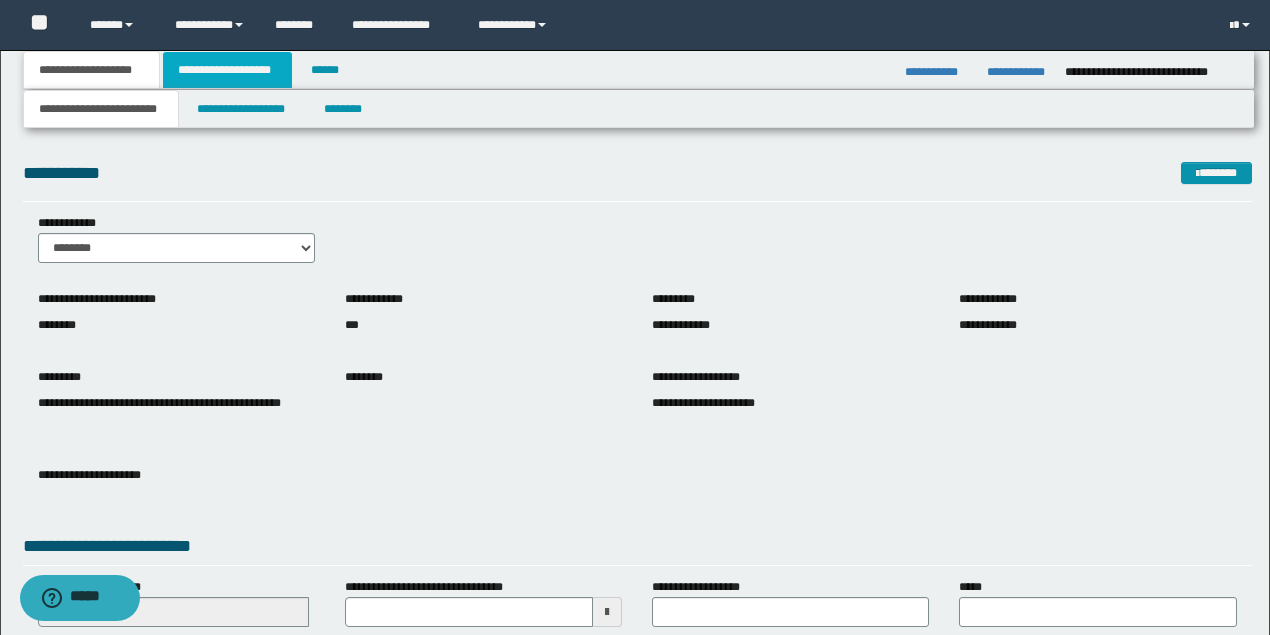 click on "**********" at bounding box center (227, 70) 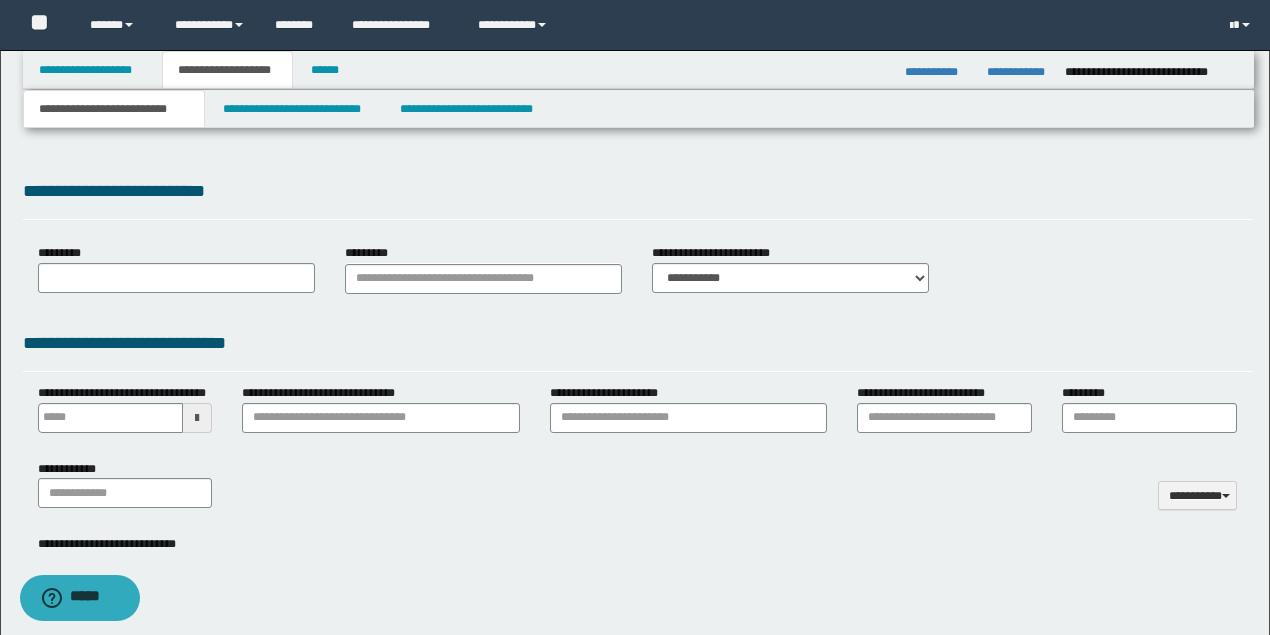 type on "**********" 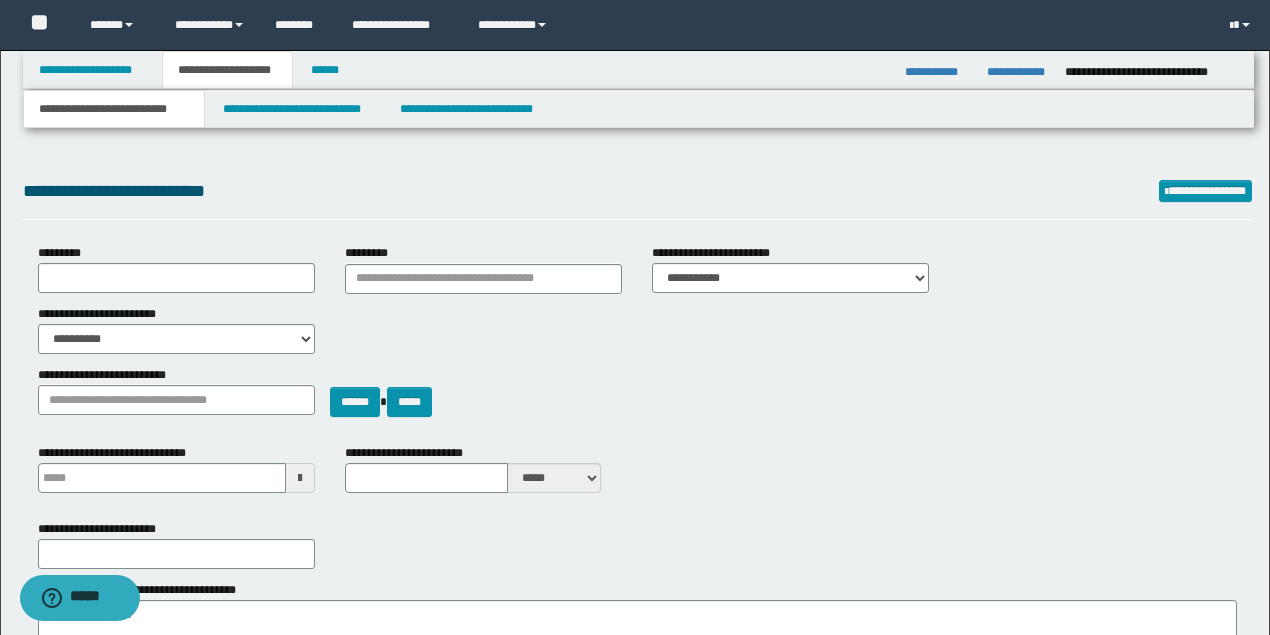 type on "**********" 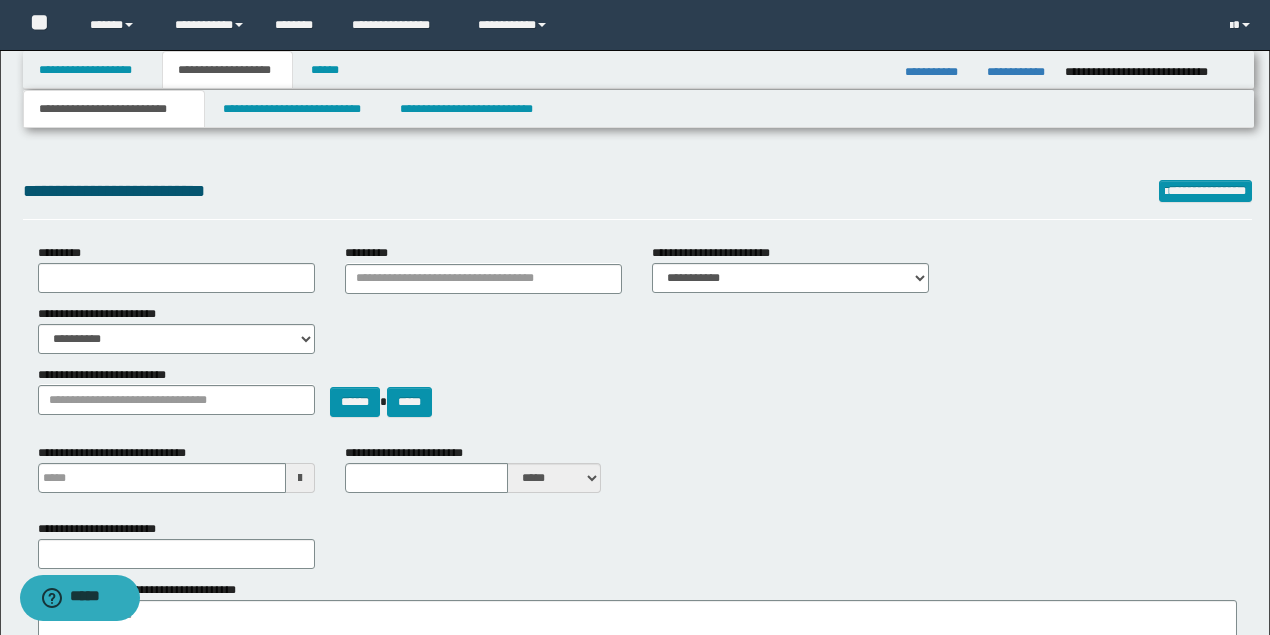 select on "*" 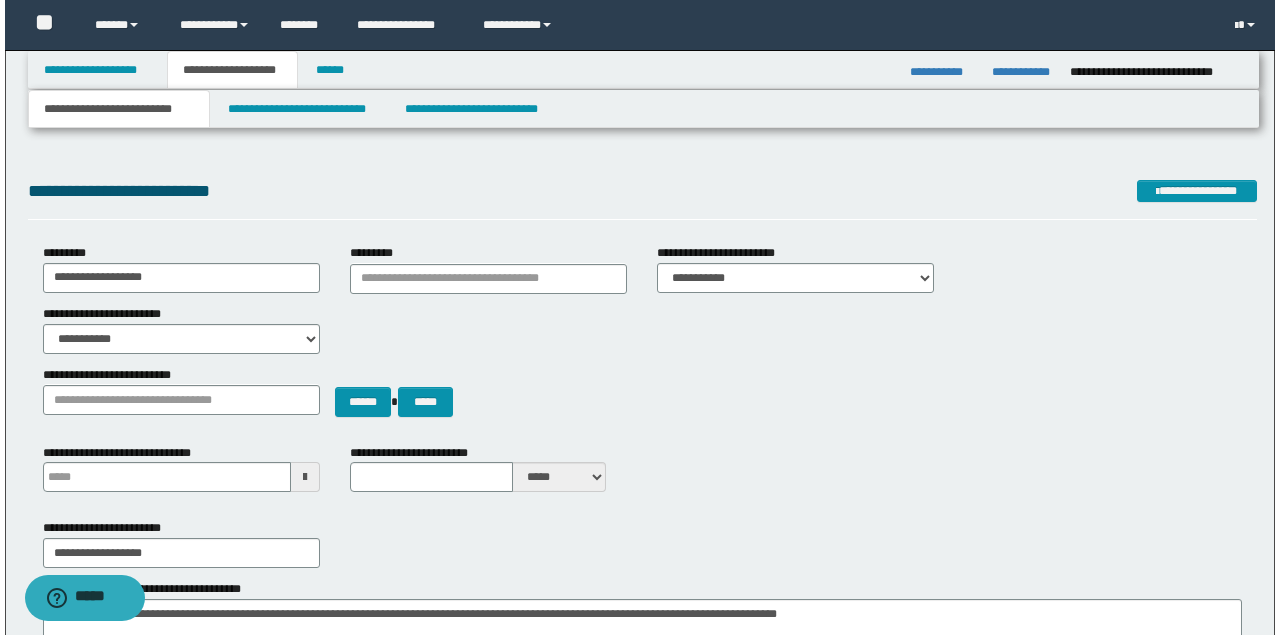 scroll, scrollTop: 0, scrollLeft: 0, axis: both 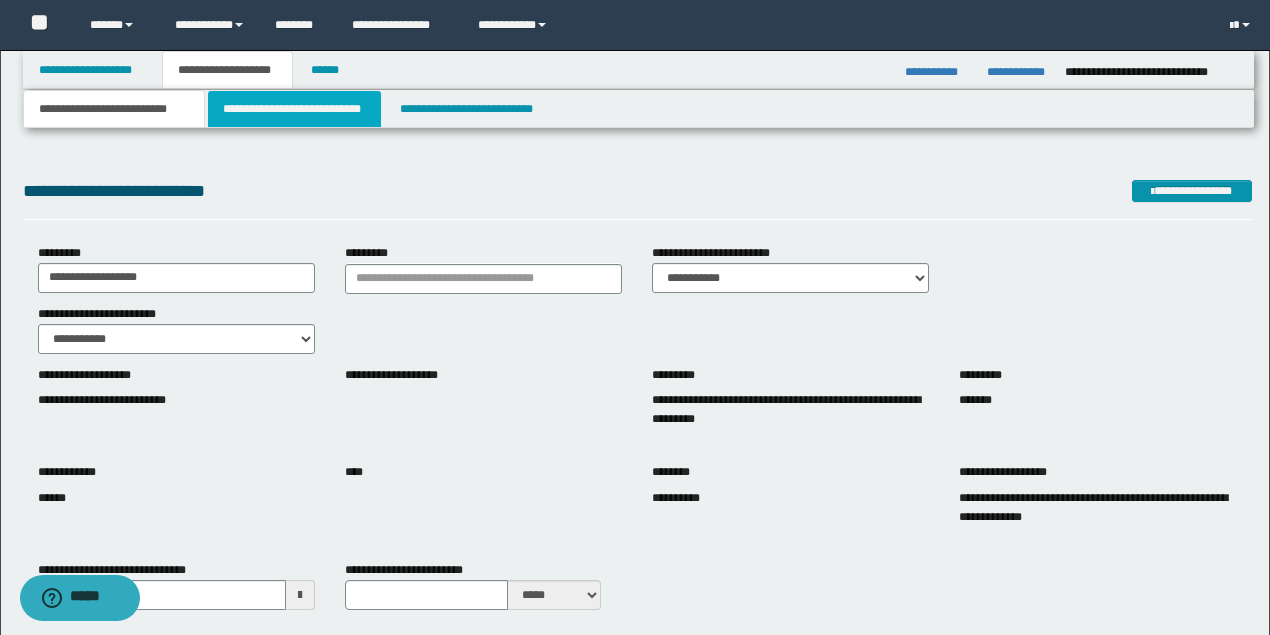 click on "**********" at bounding box center (294, 109) 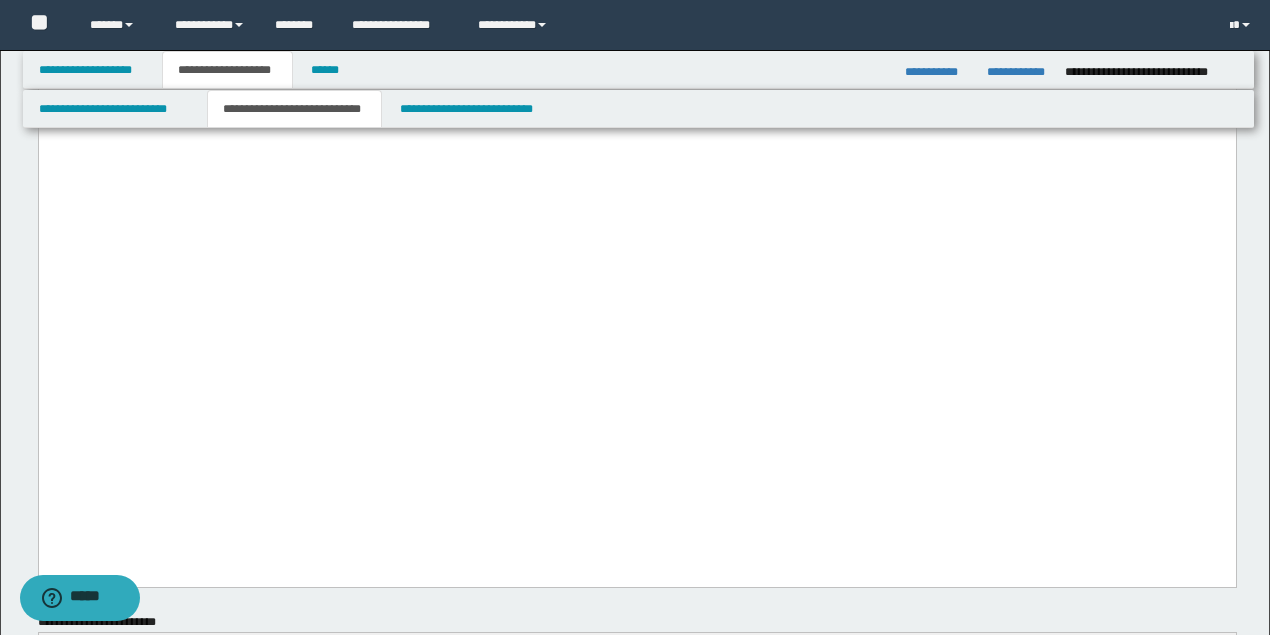 scroll, scrollTop: 2933, scrollLeft: 0, axis: vertical 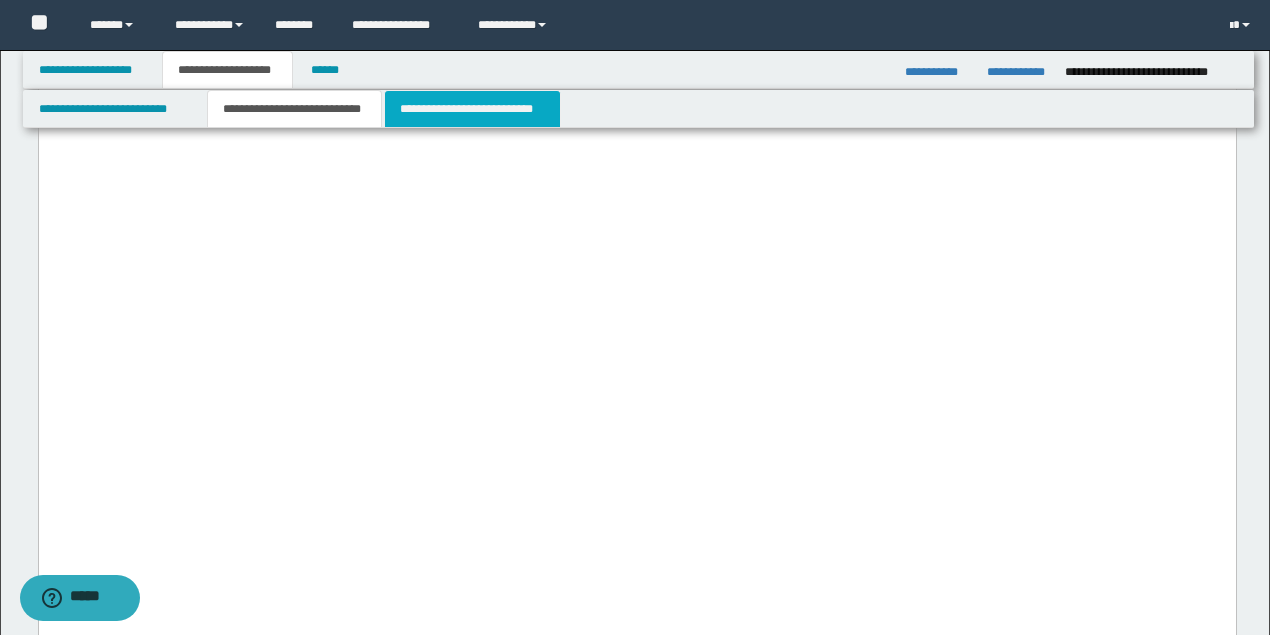 click on "**********" at bounding box center [472, 109] 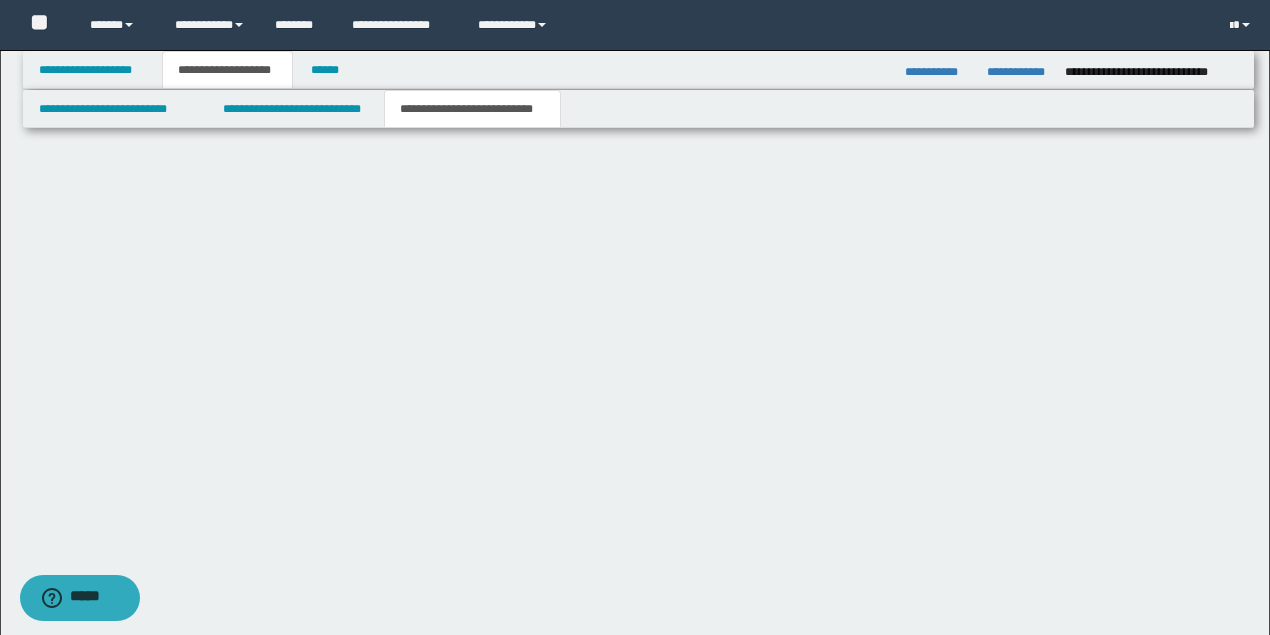 scroll, scrollTop: 0, scrollLeft: 0, axis: both 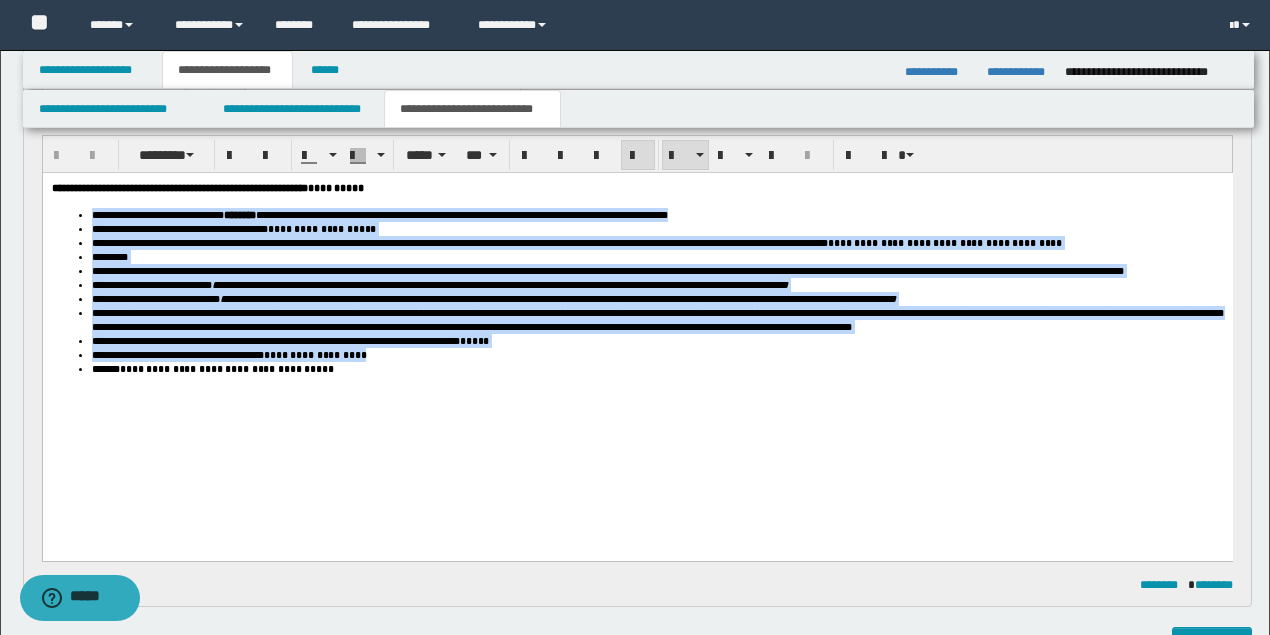 drag, startPoint x: 390, startPoint y: 420, endPoint x: 94, endPoint y: 213, distance: 361.1994 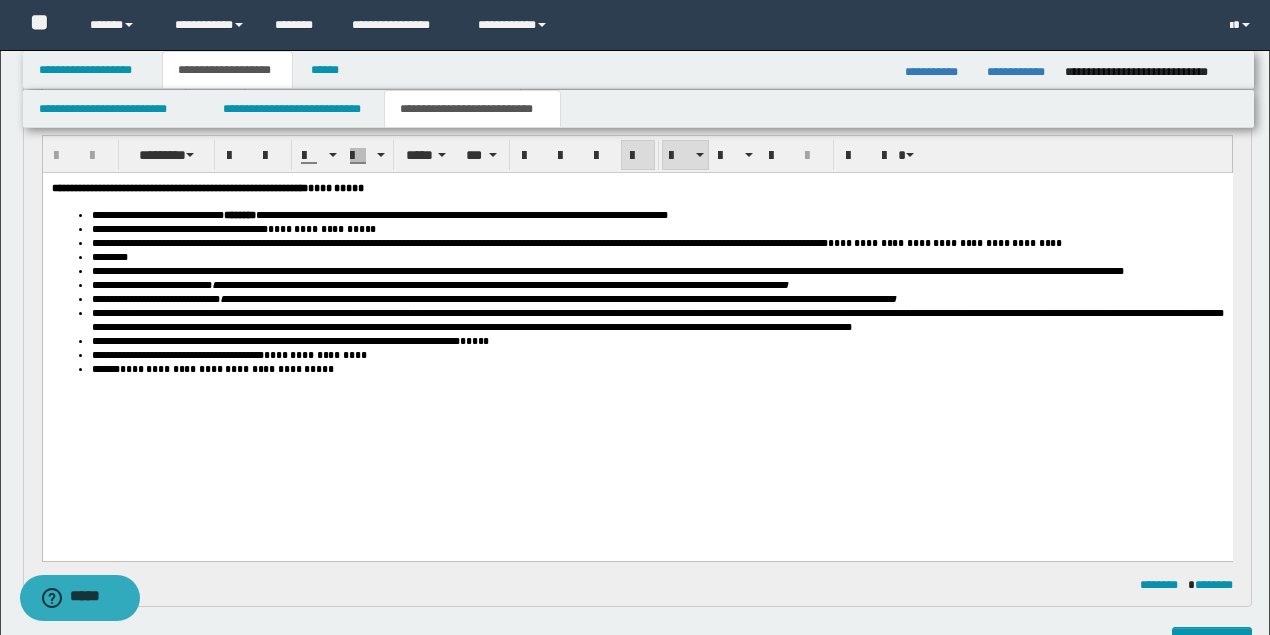 drag, startPoint x: 326, startPoint y: 368, endPoint x: 539, endPoint y: 445, distance: 226.49062 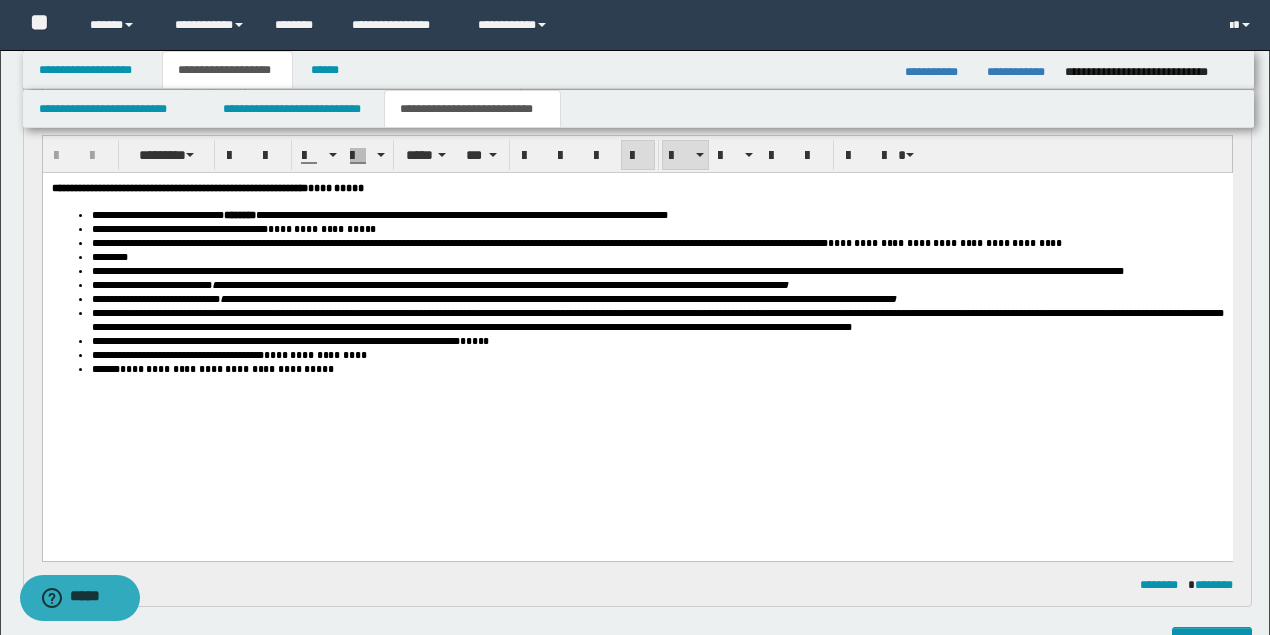 click on "**********" at bounding box center (637, 310) 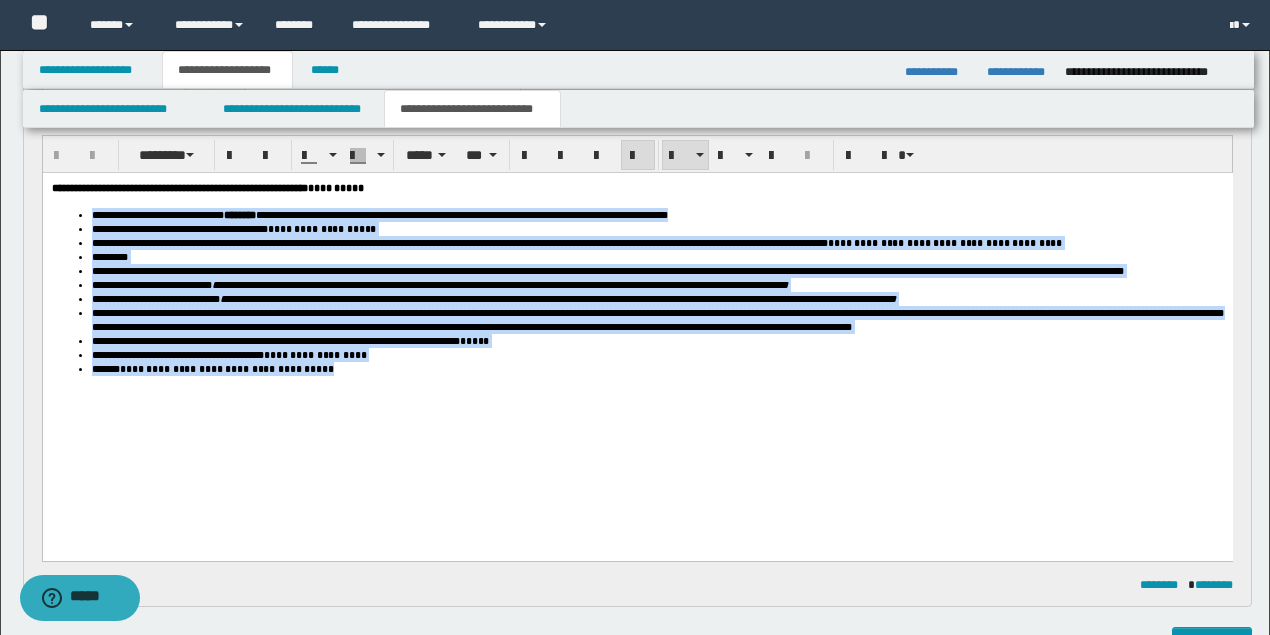 drag, startPoint x: 333, startPoint y: 440, endPoint x: 92, endPoint y: 215, distance: 329.70593 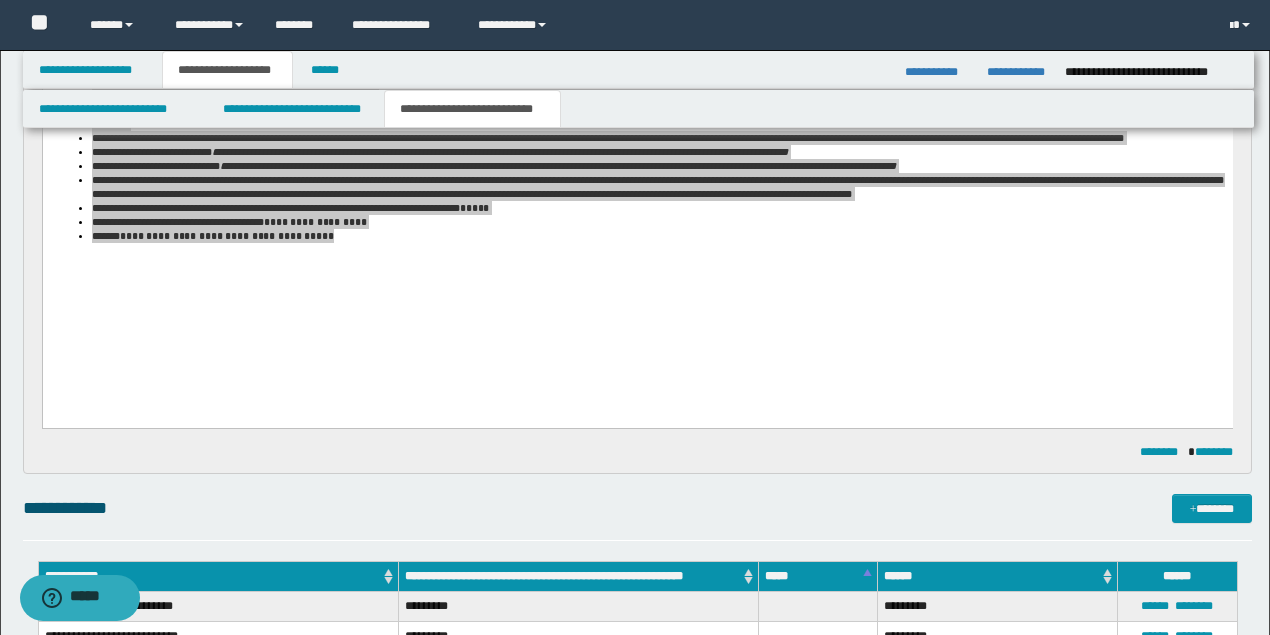 scroll, scrollTop: 733, scrollLeft: 0, axis: vertical 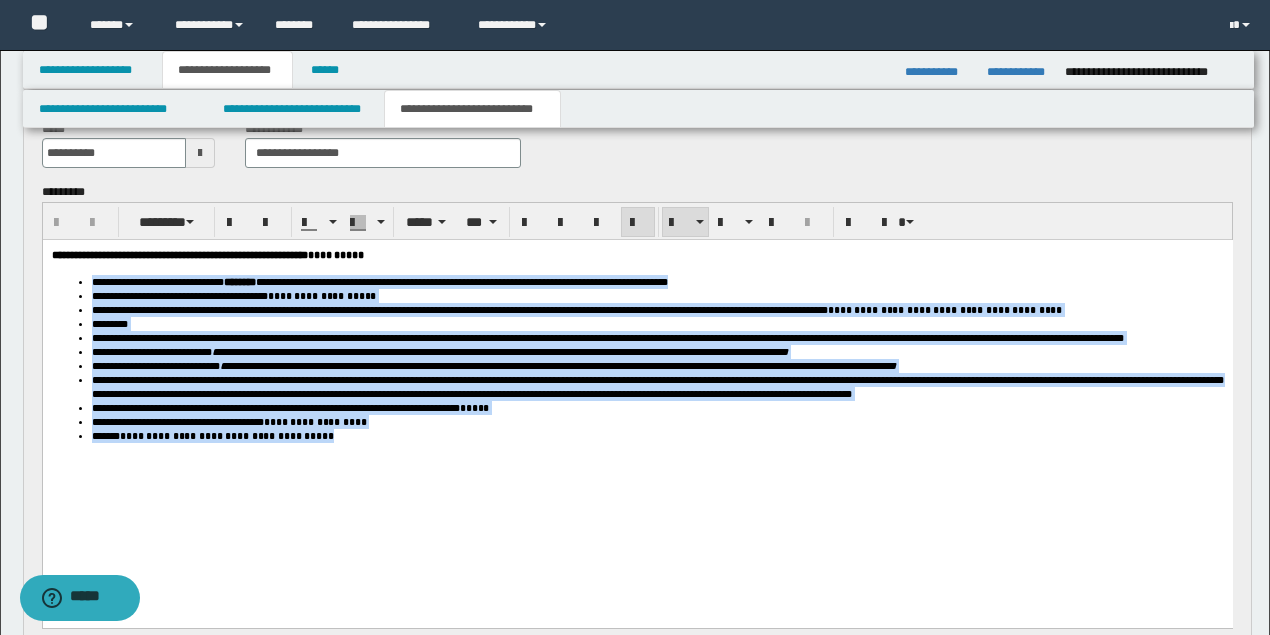 drag, startPoint x: 331, startPoint y: 612, endPoint x: 289, endPoint y: 374, distance: 241.67747 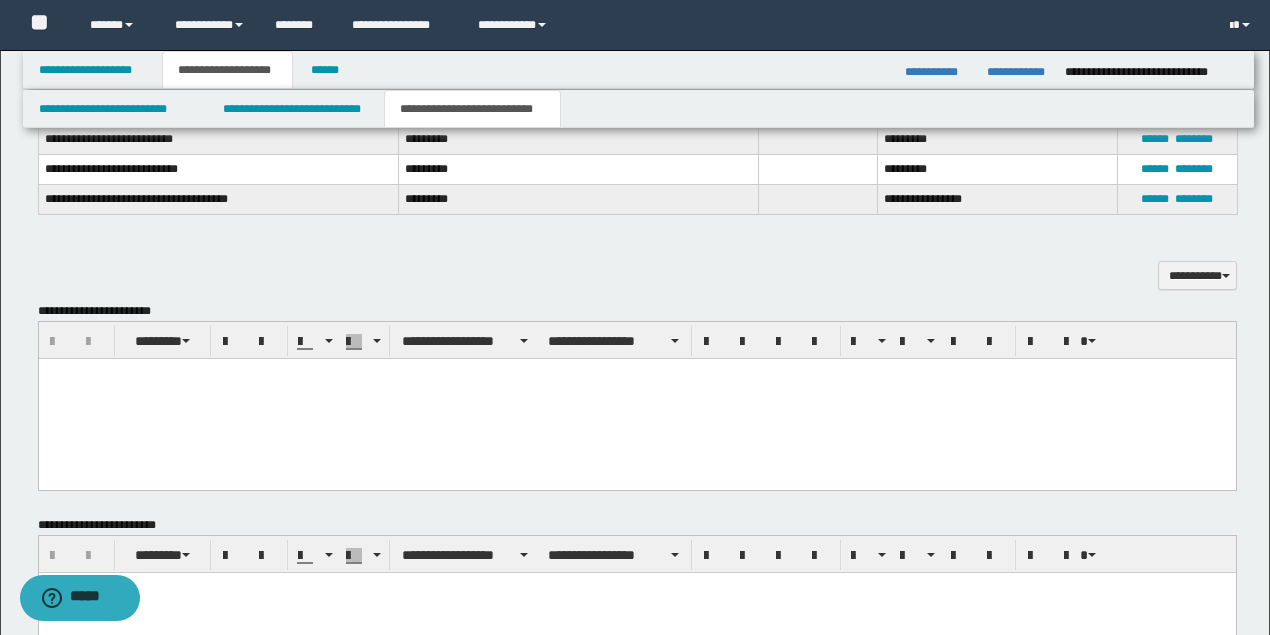 scroll, scrollTop: 1200, scrollLeft: 0, axis: vertical 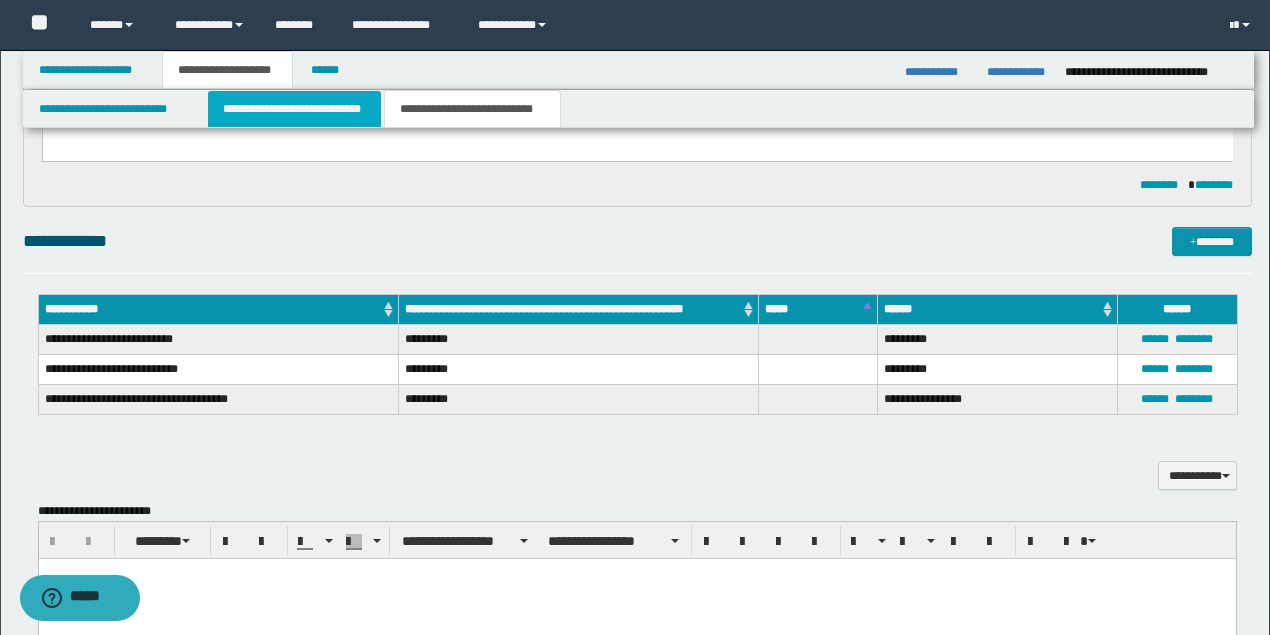 click on "**********" at bounding box center (294, 109) 